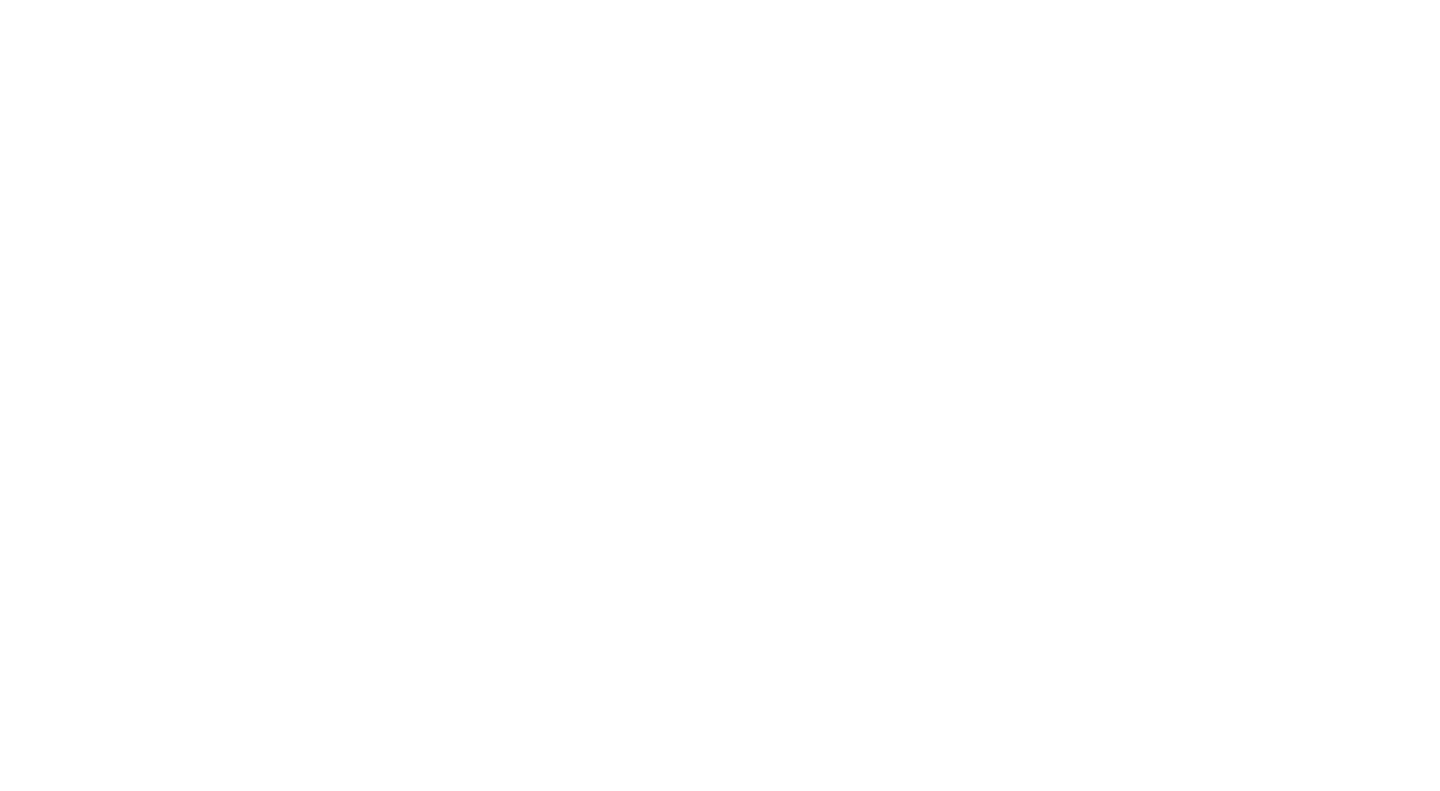 scroll, scrollTop: 0, scrollLeft: 0, axis: both 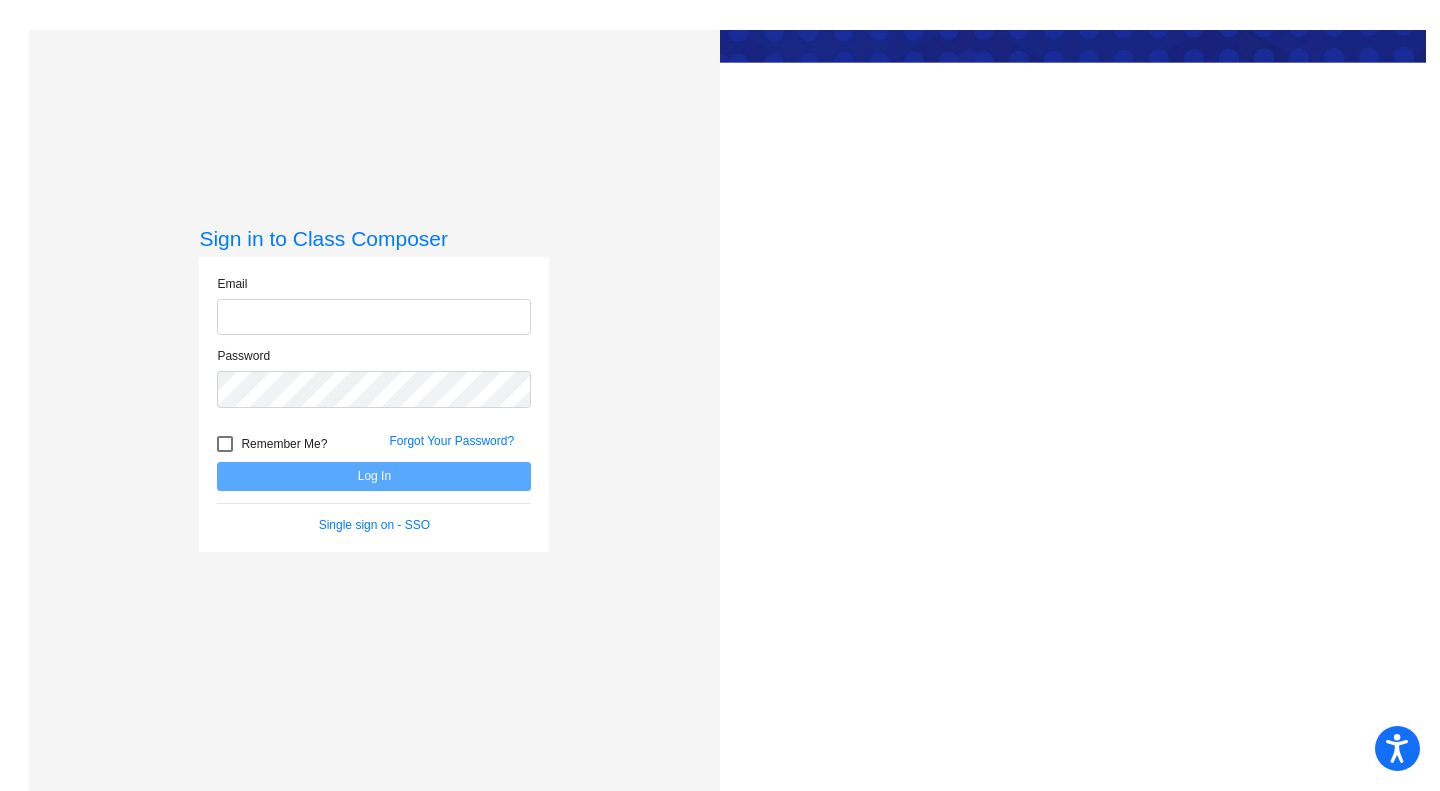 type on "[EMAIL]" 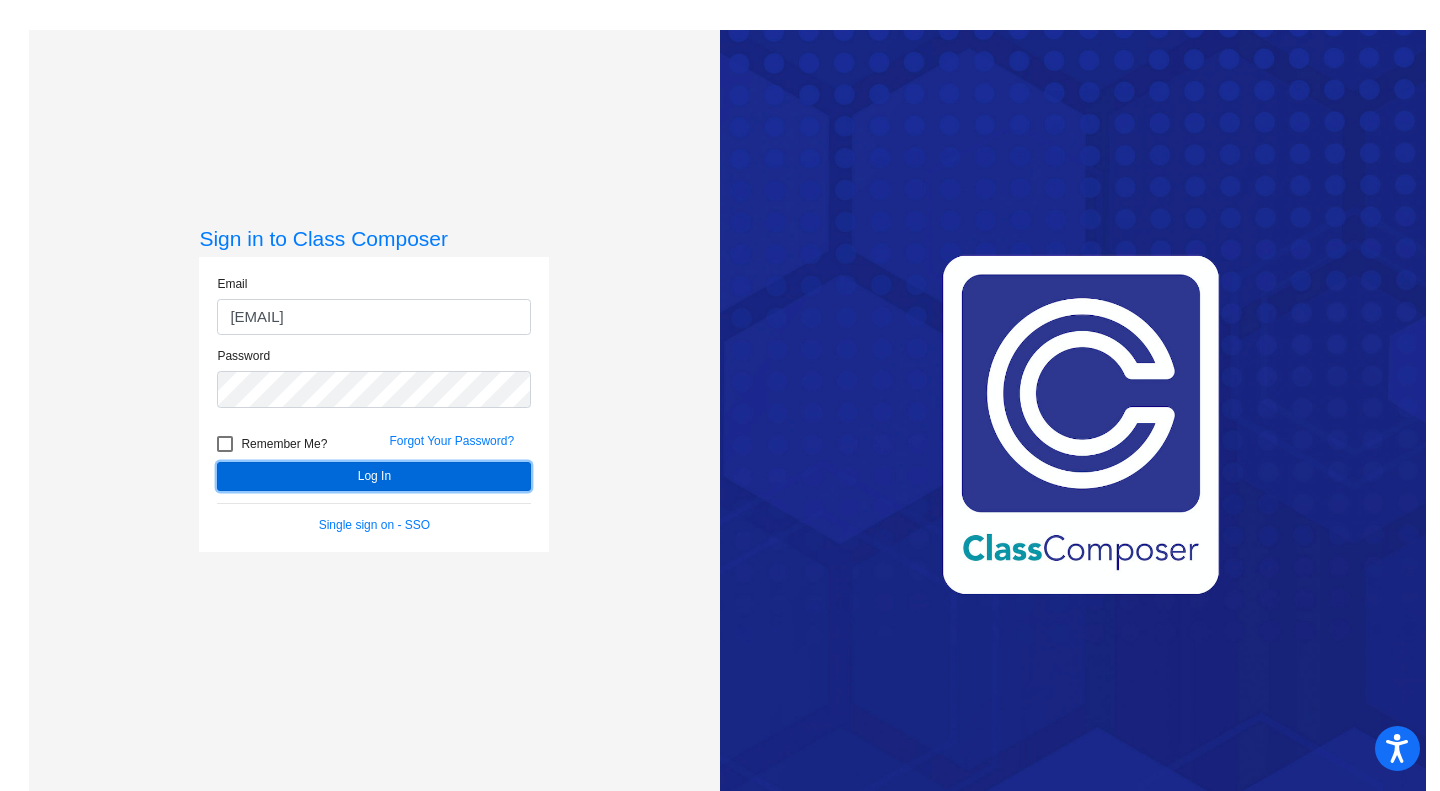 click on "Log In" 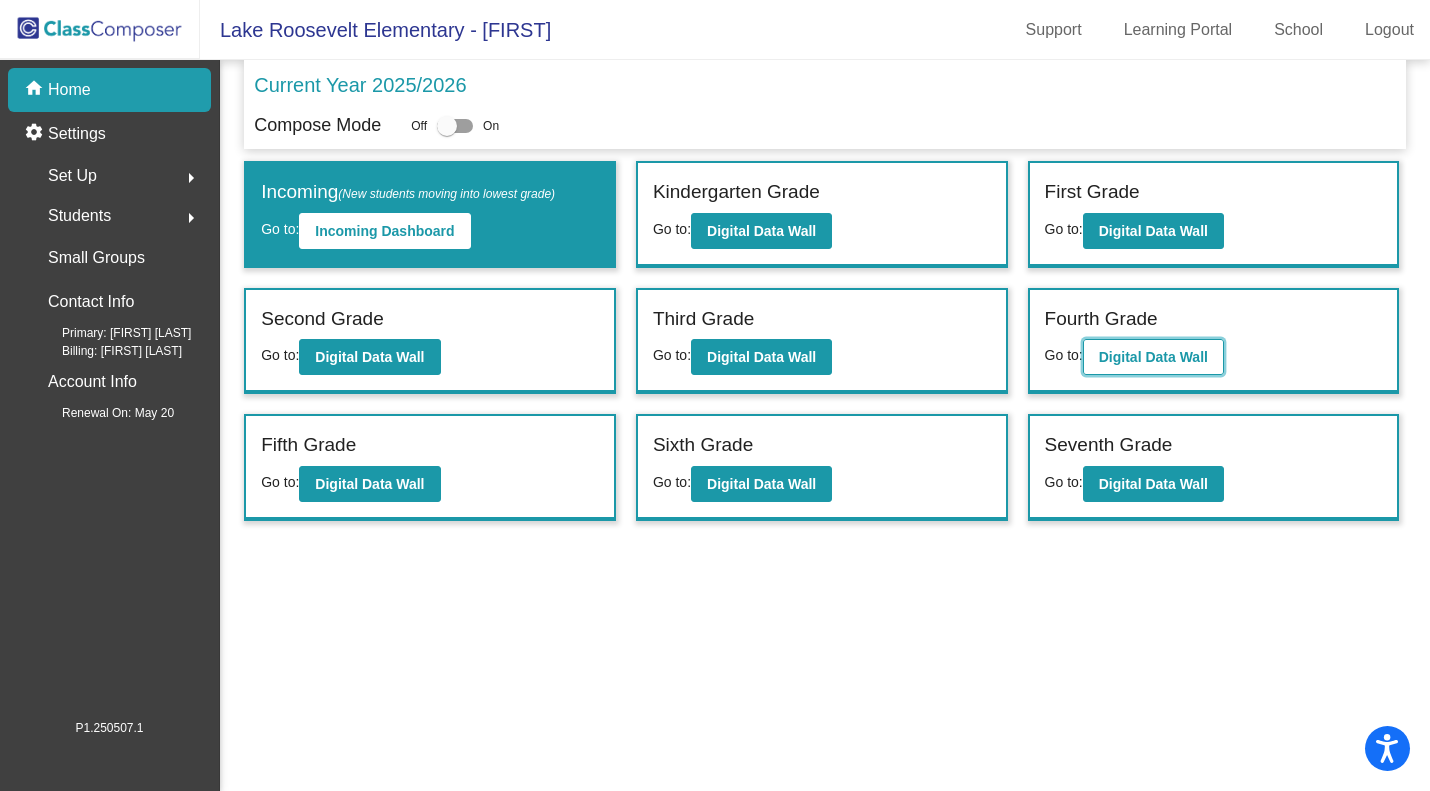 click on "Digital Data Wall" 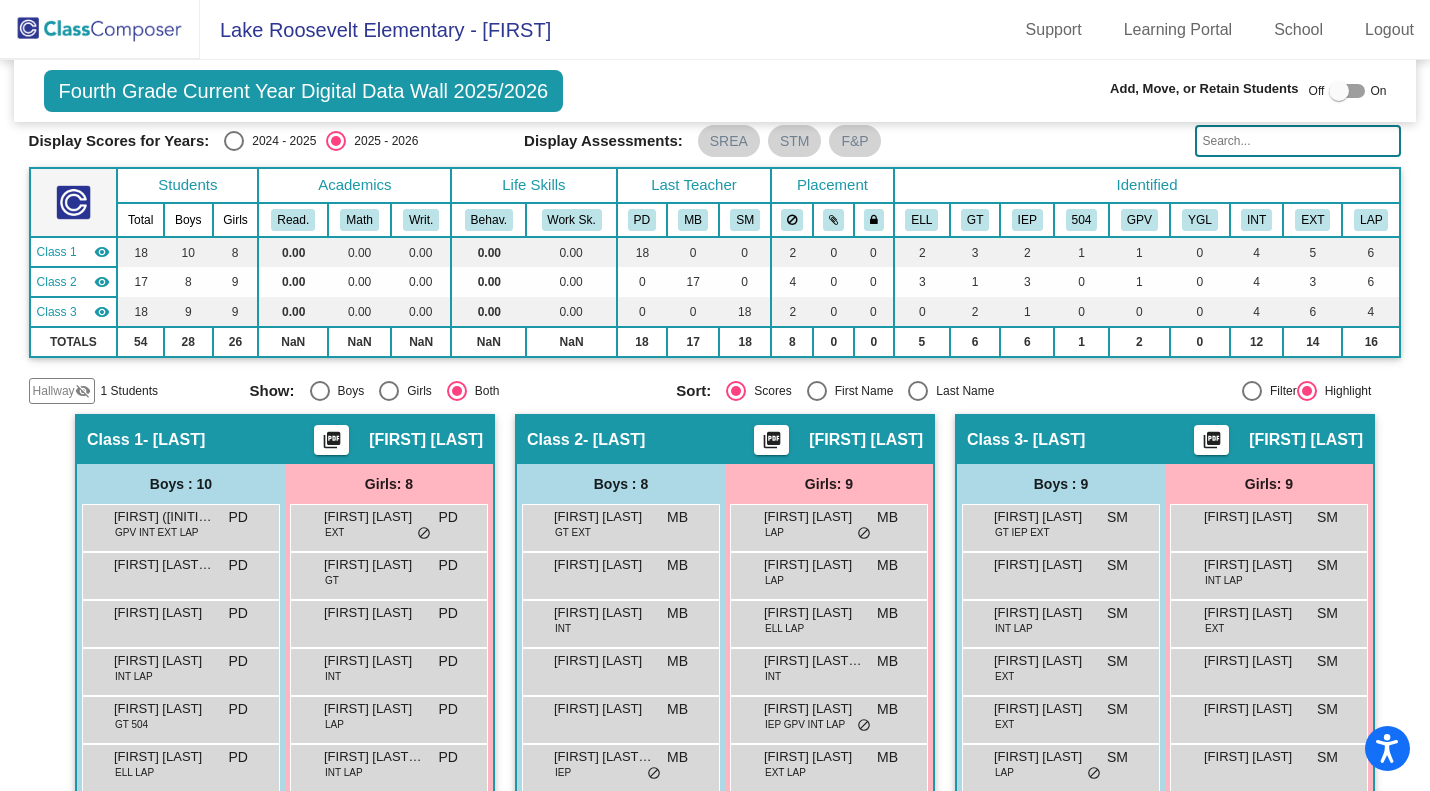 scroll, scrollTop: 0, scrollLeft: 0, axis: both 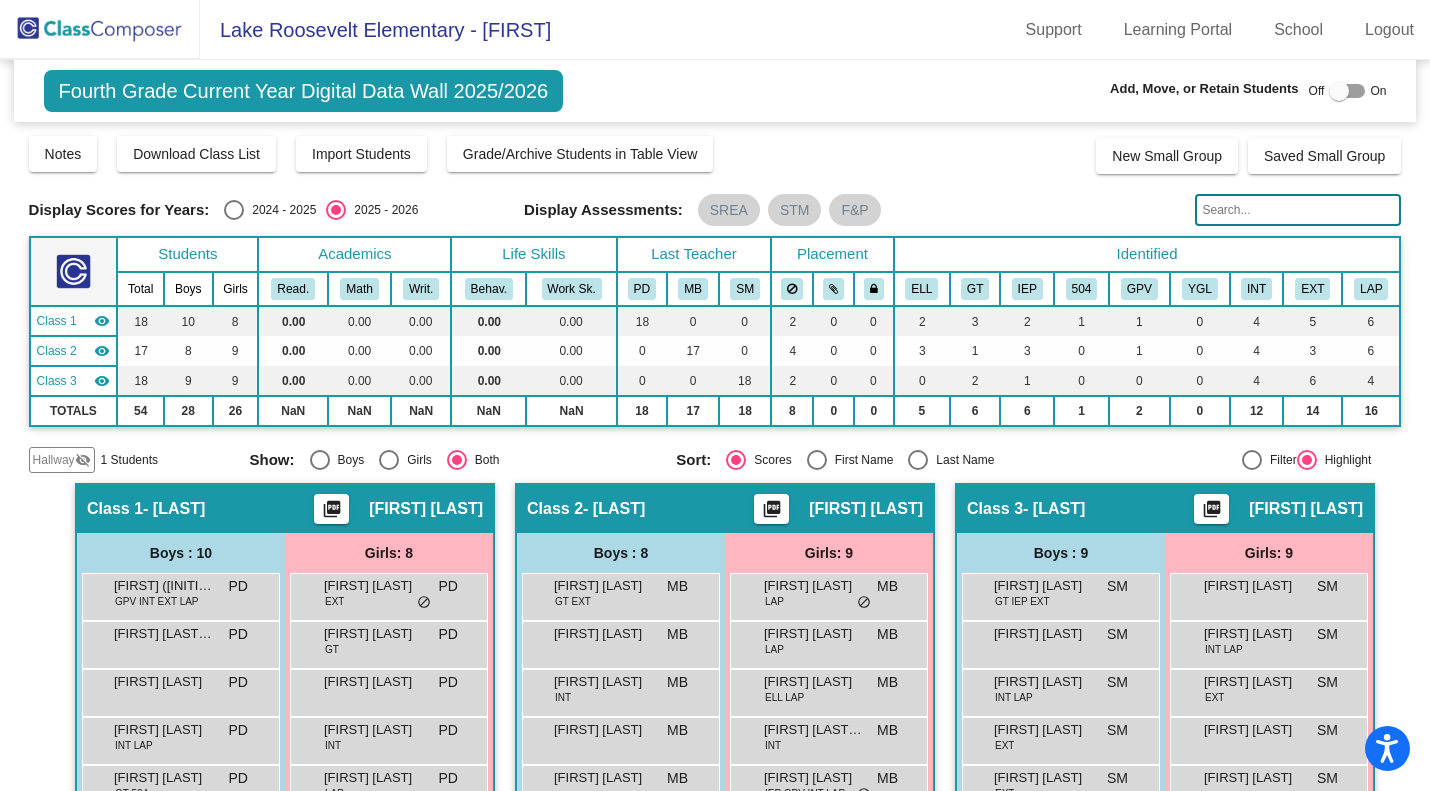 click 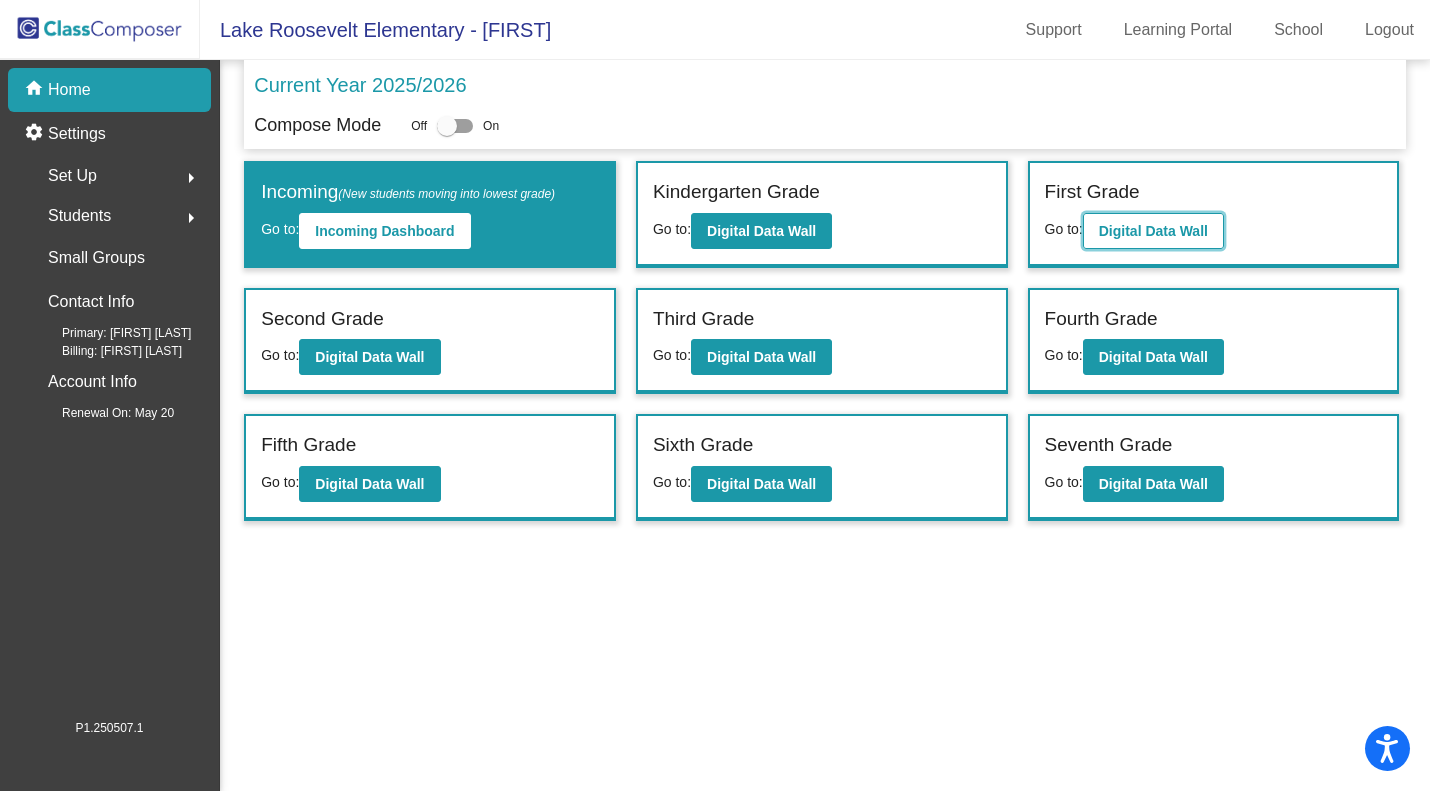 click on "Digital Data Wall" 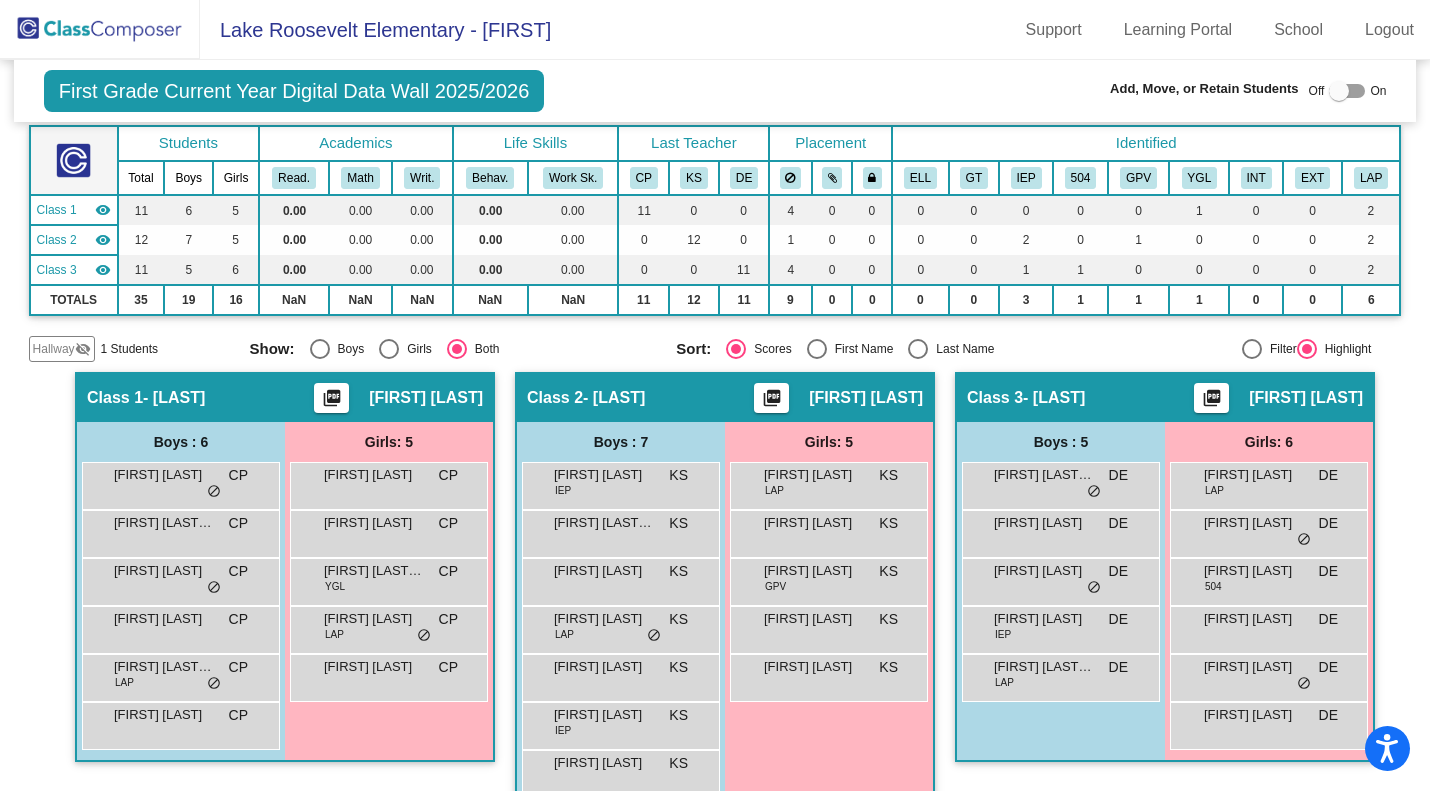 scroll, scrollTop: 149, scrollLeft: 0, axis: vertical 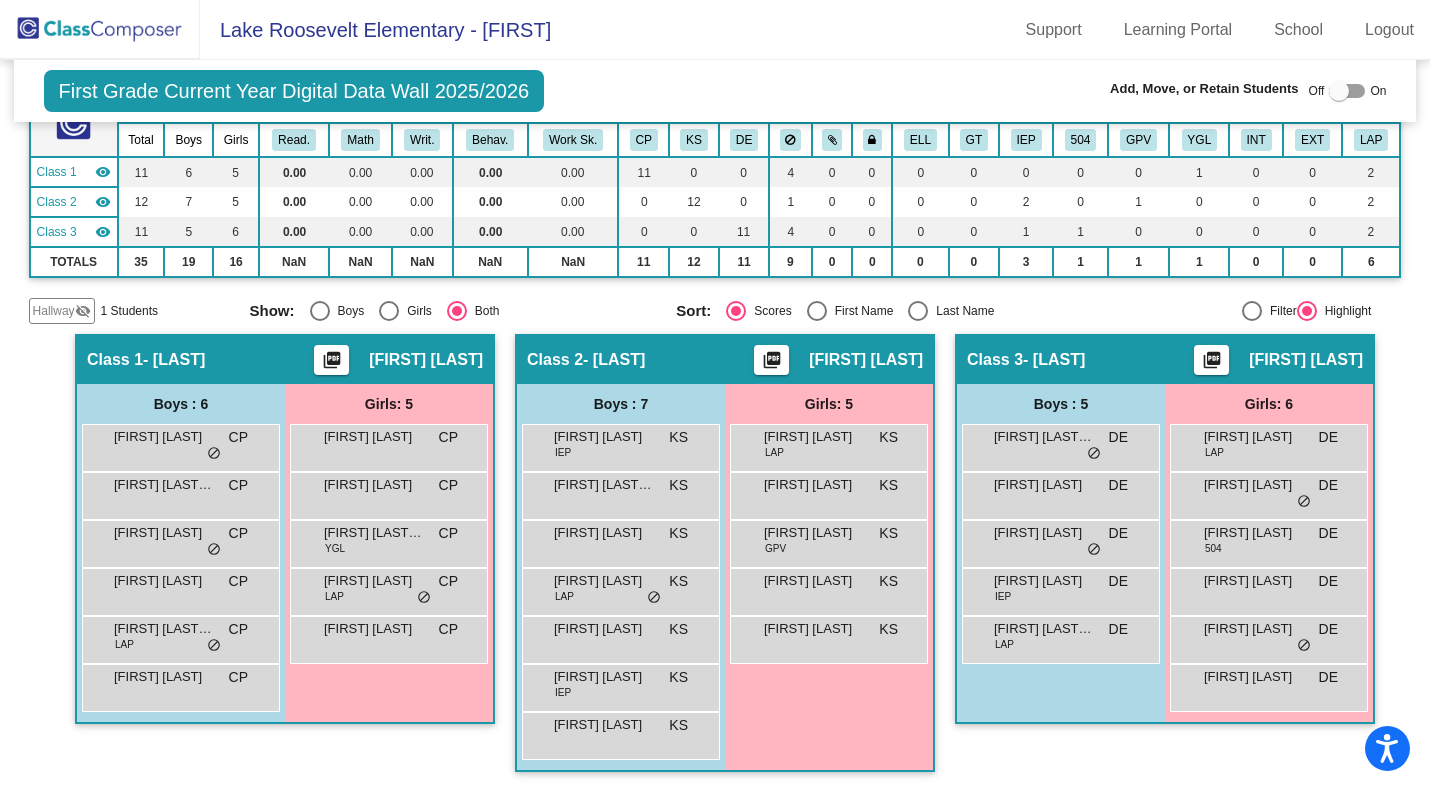 click 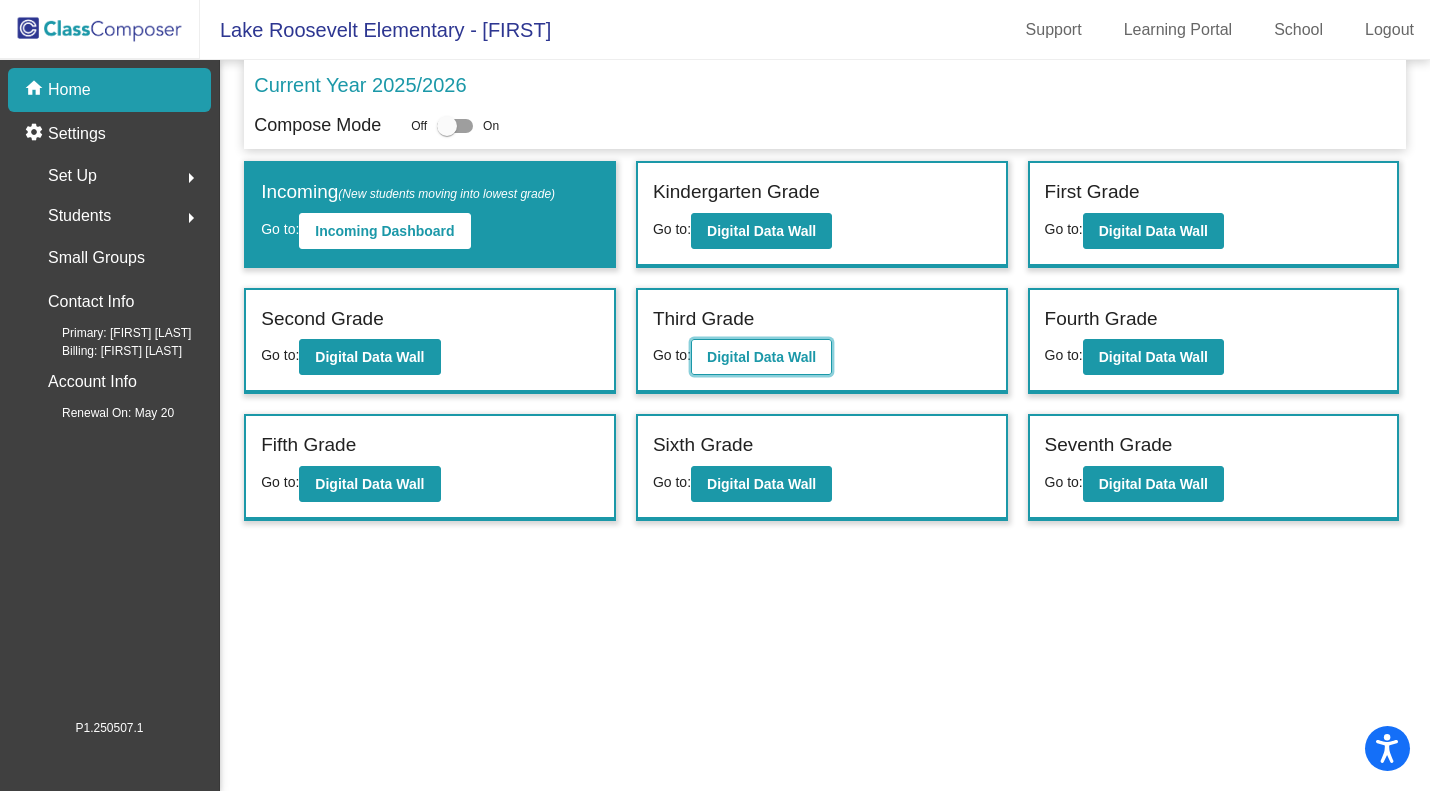 click on "Digital Data Wall" 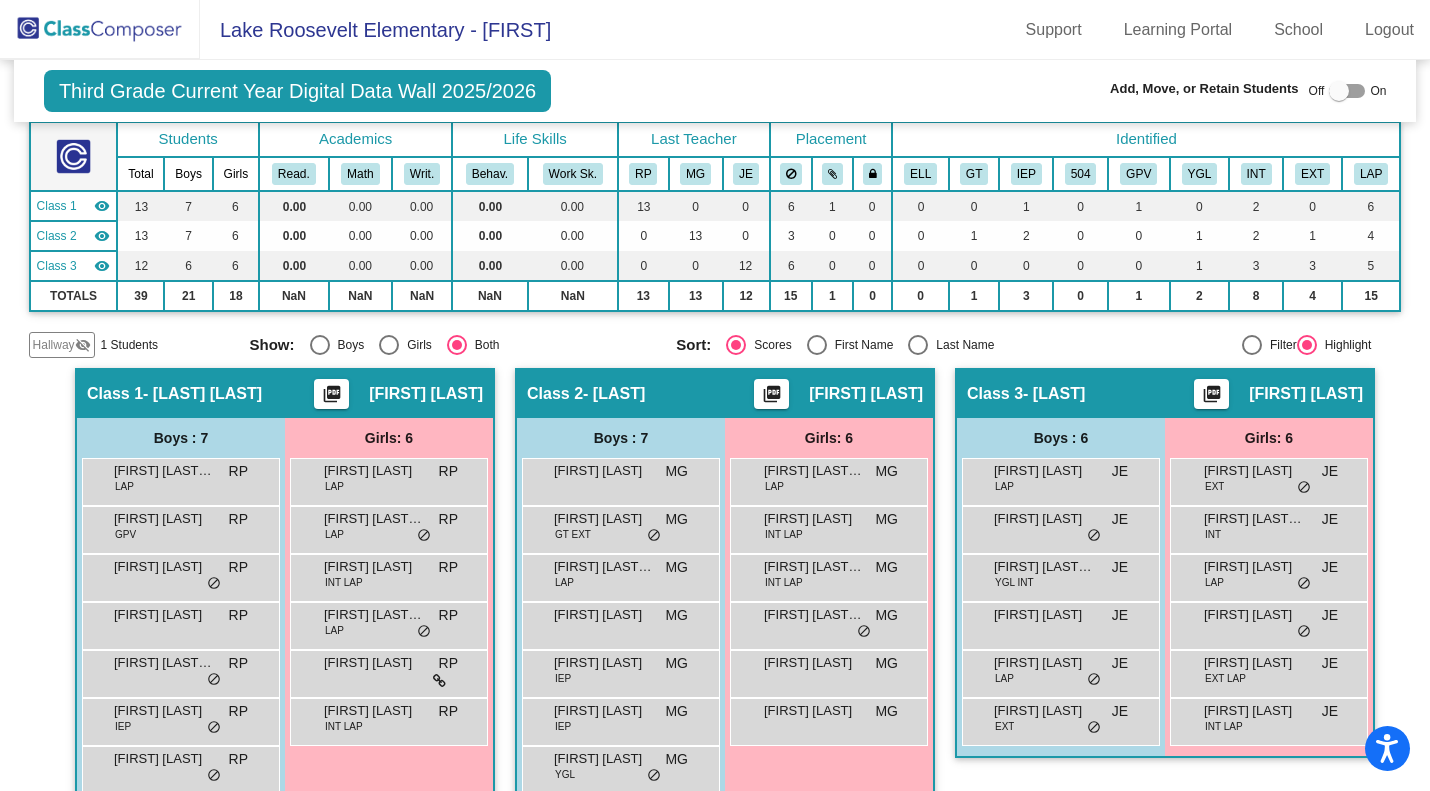 scroll, scrollTop: 149, scrollLeft: 0, axis: vertical 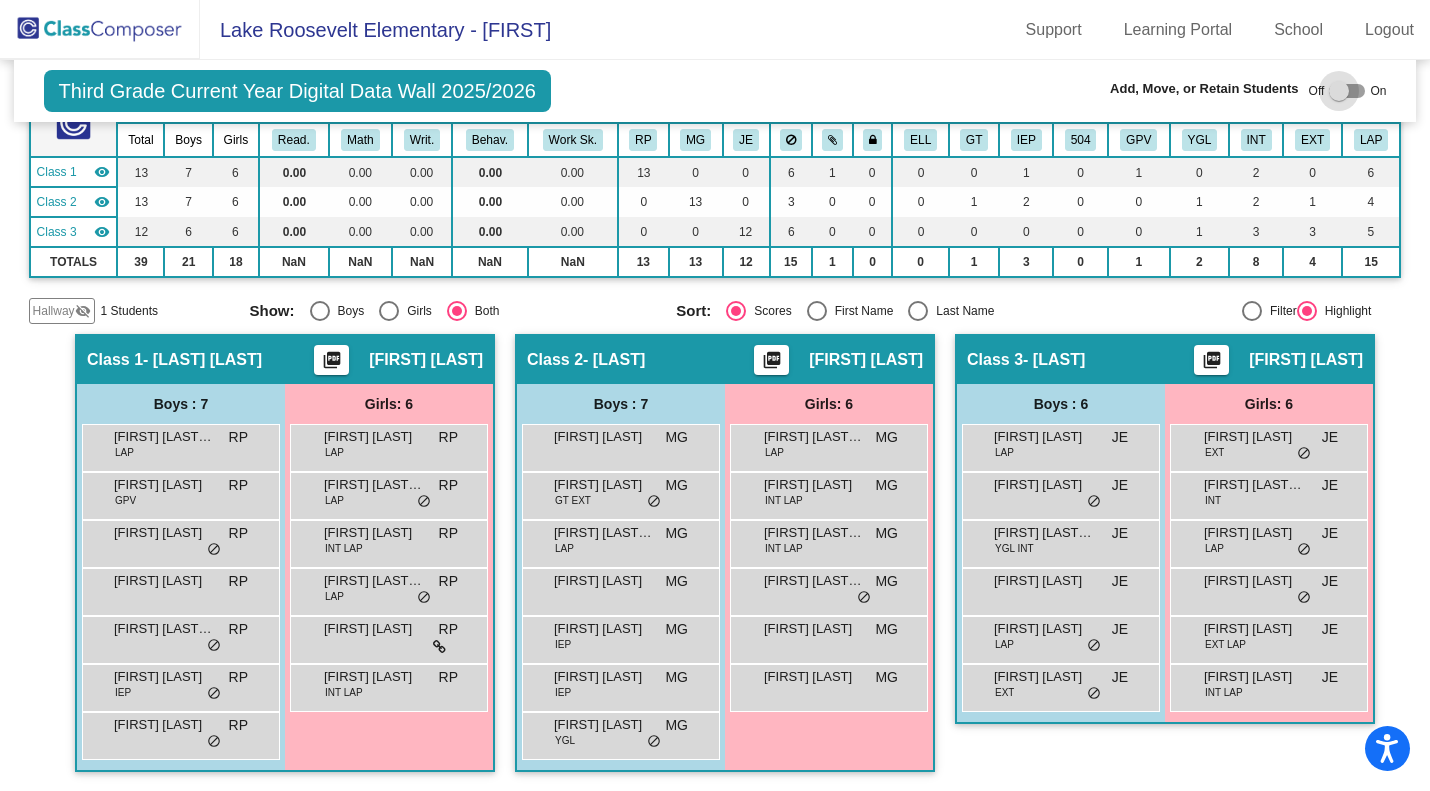 click at bounding box center (1347, 91) 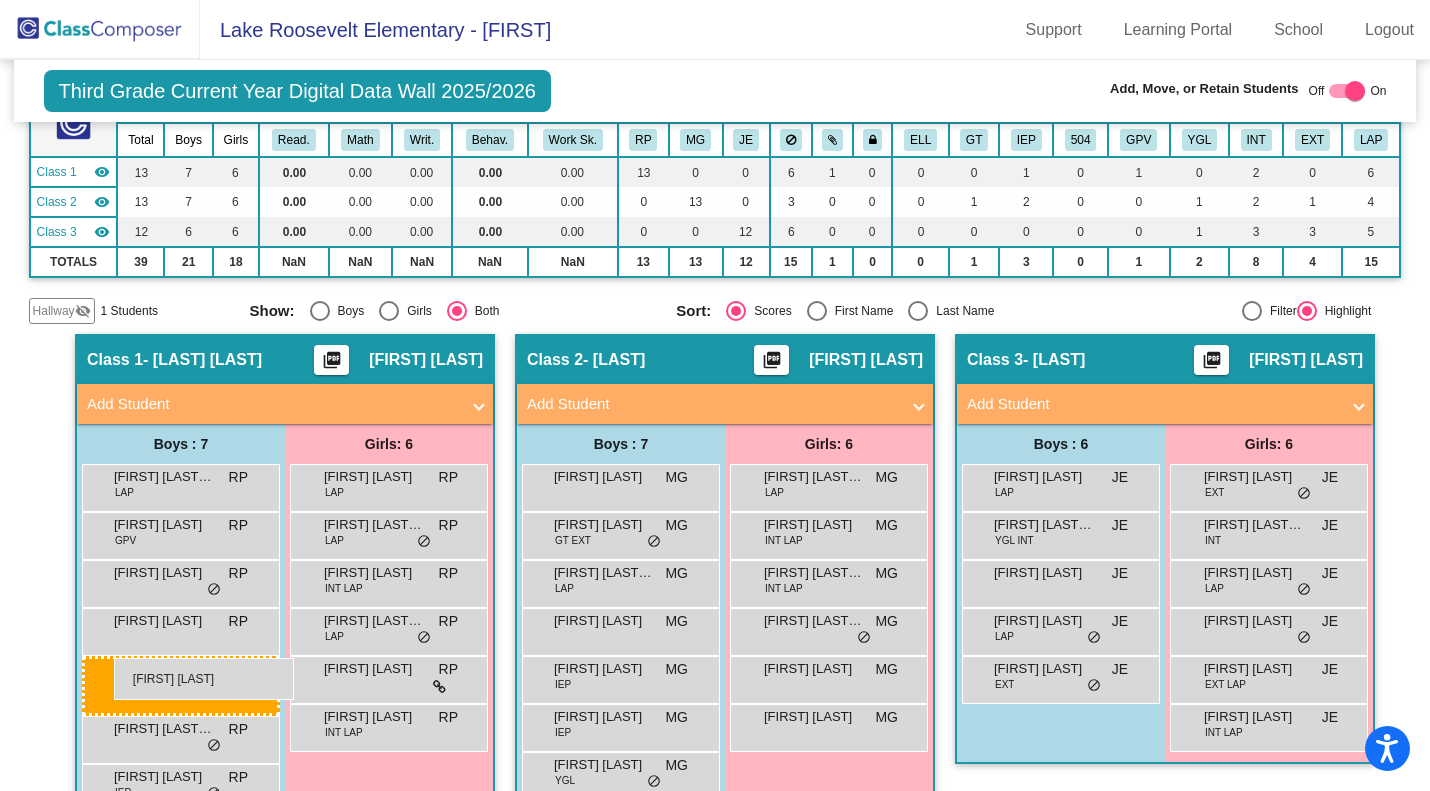 drag, startPoint x: 1050, startPoint y: 525, endPoint x: 114, endPoint y: 658, distance: 945.40204 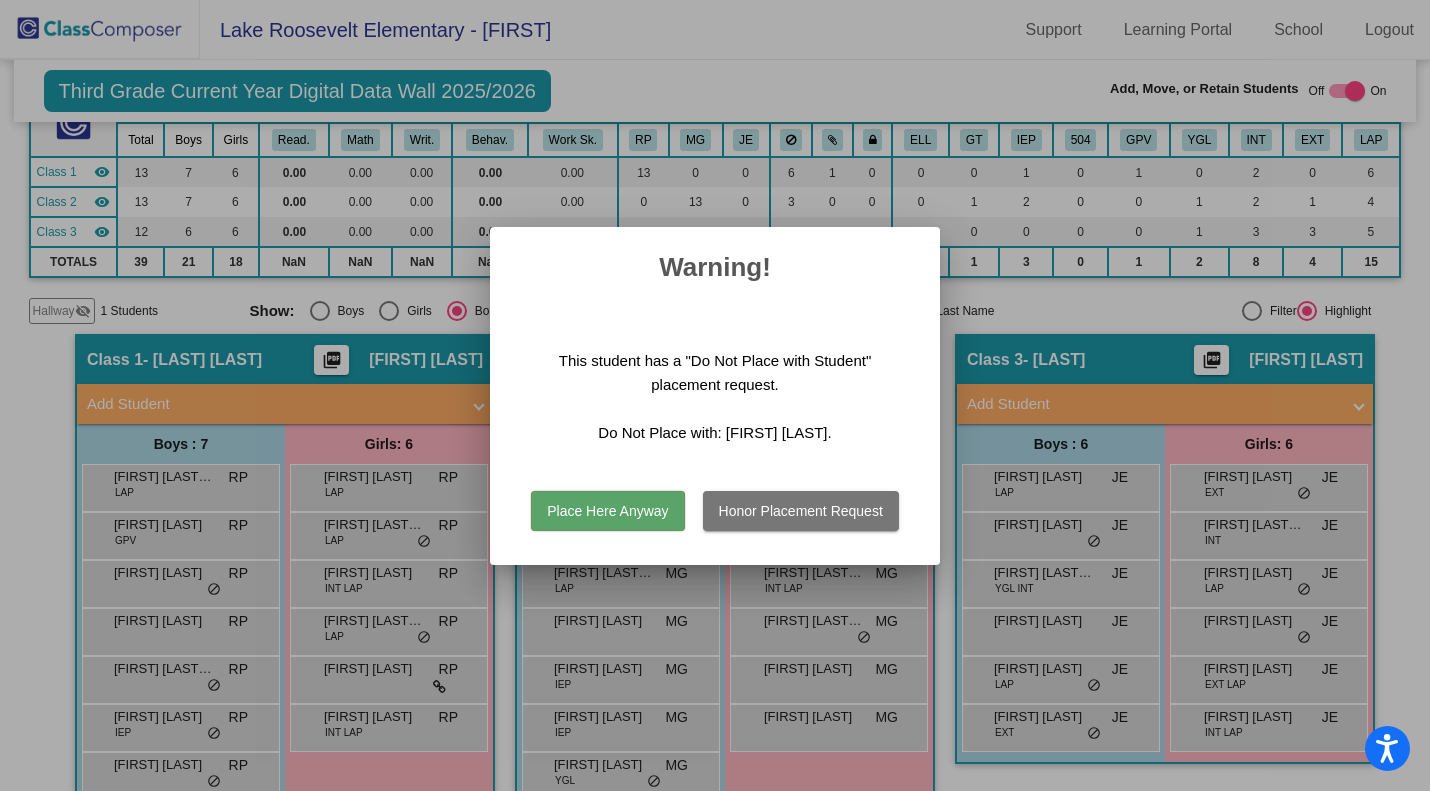 click on "Place Here Anyway" at bounding box center [607, 511] 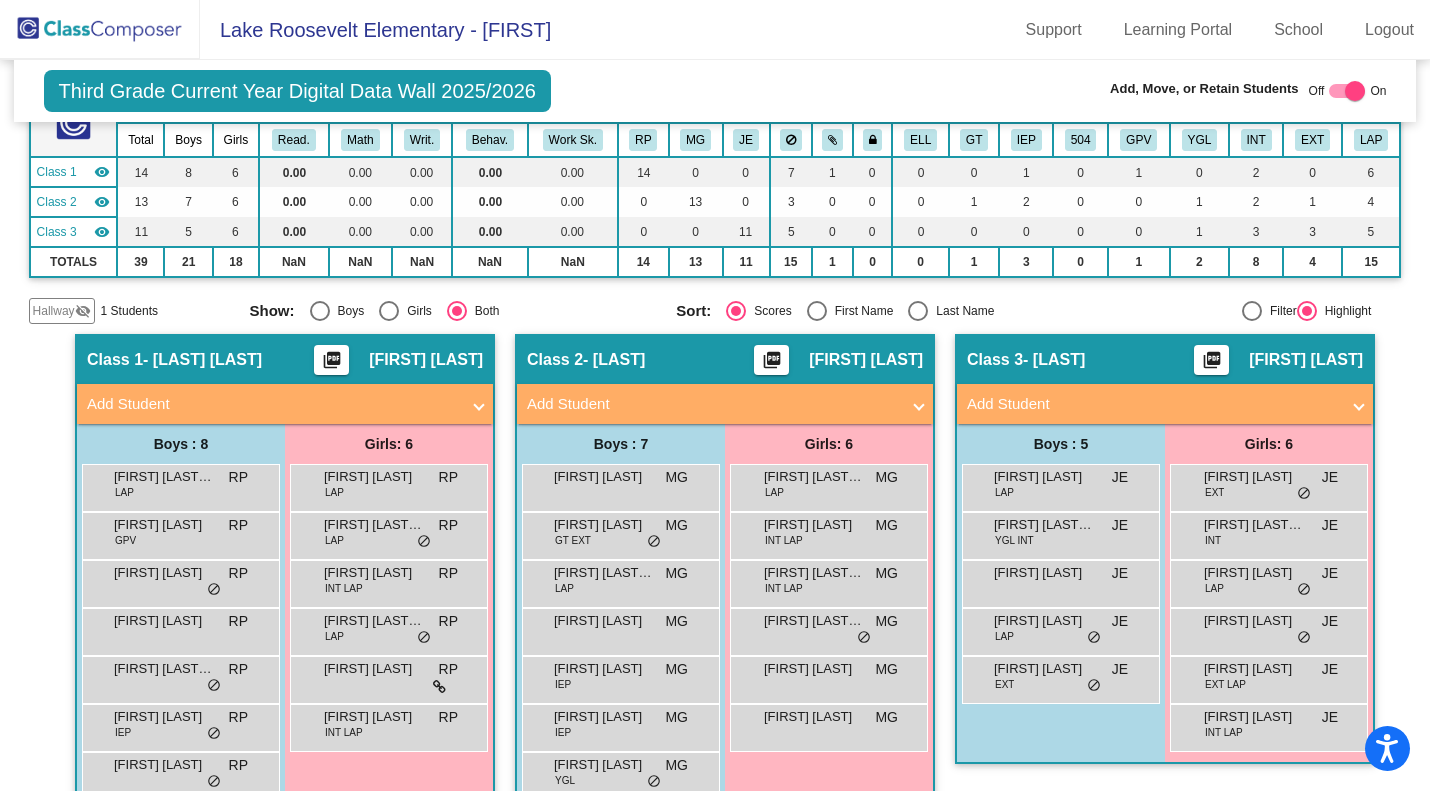 scroll, scrollTop: 0, scrollLeft: 0, axis: both 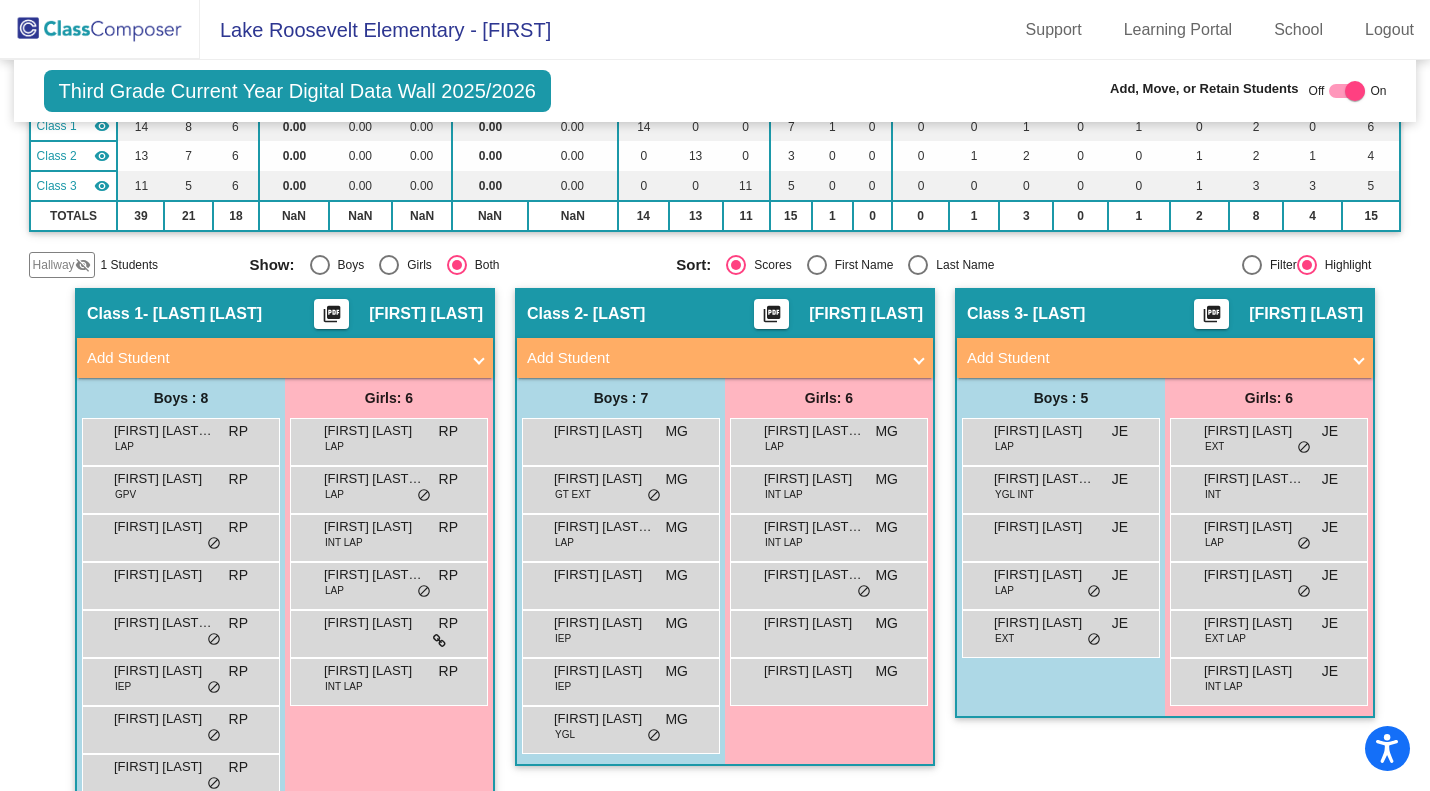 click at bounding box center [1347, 91] 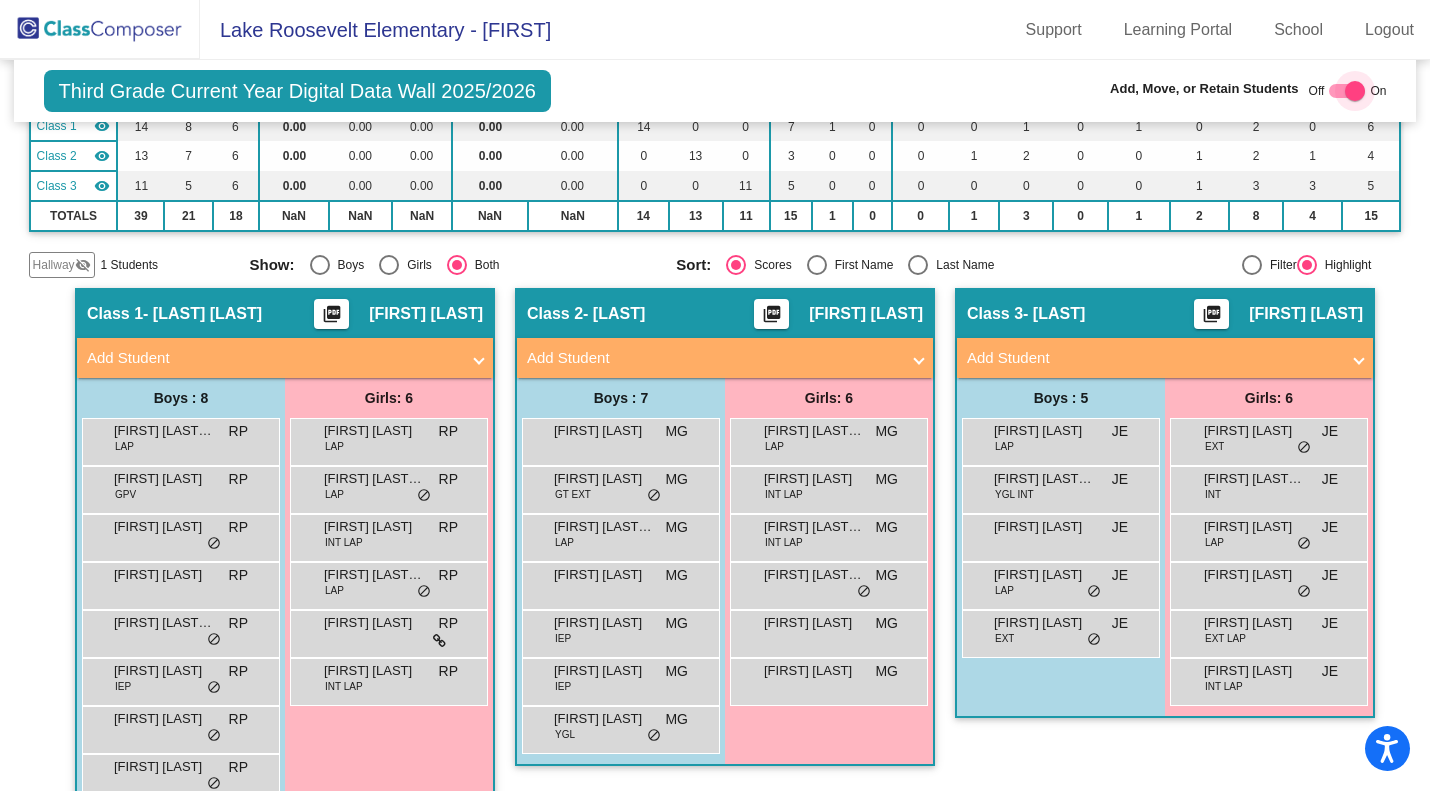 checkbox on "false" 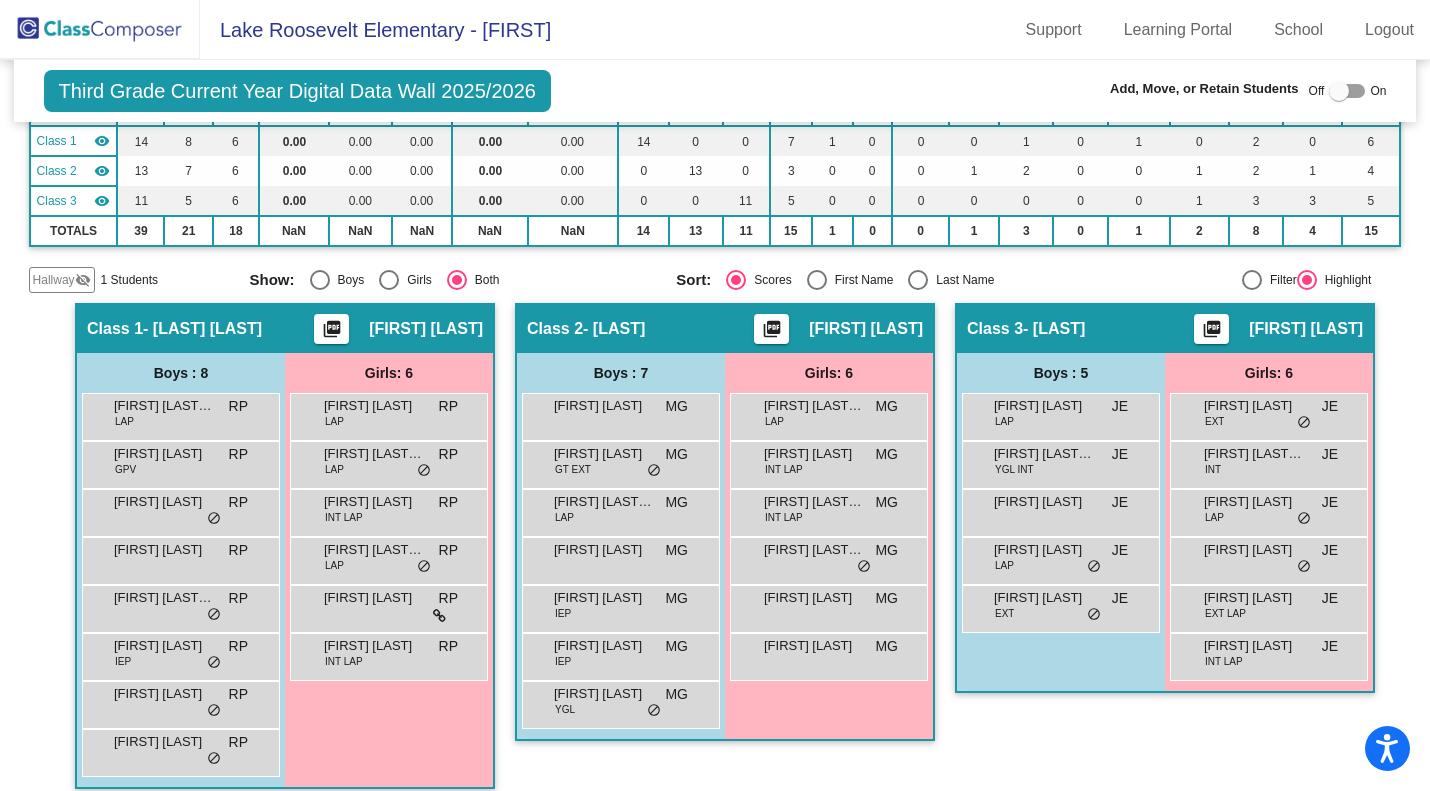 scroll, scrollTop: 197, scrollLeft: 0, axis: vertical 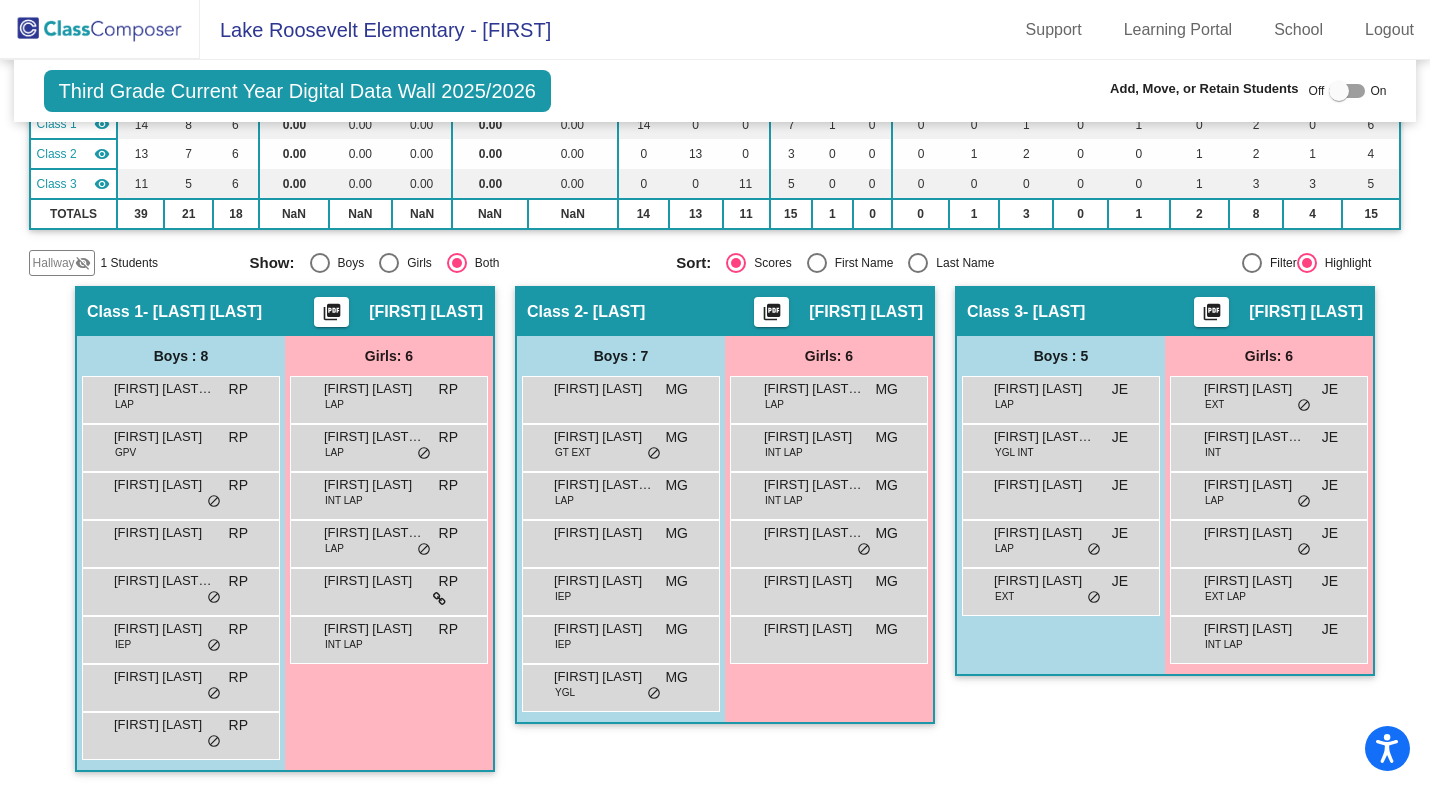click 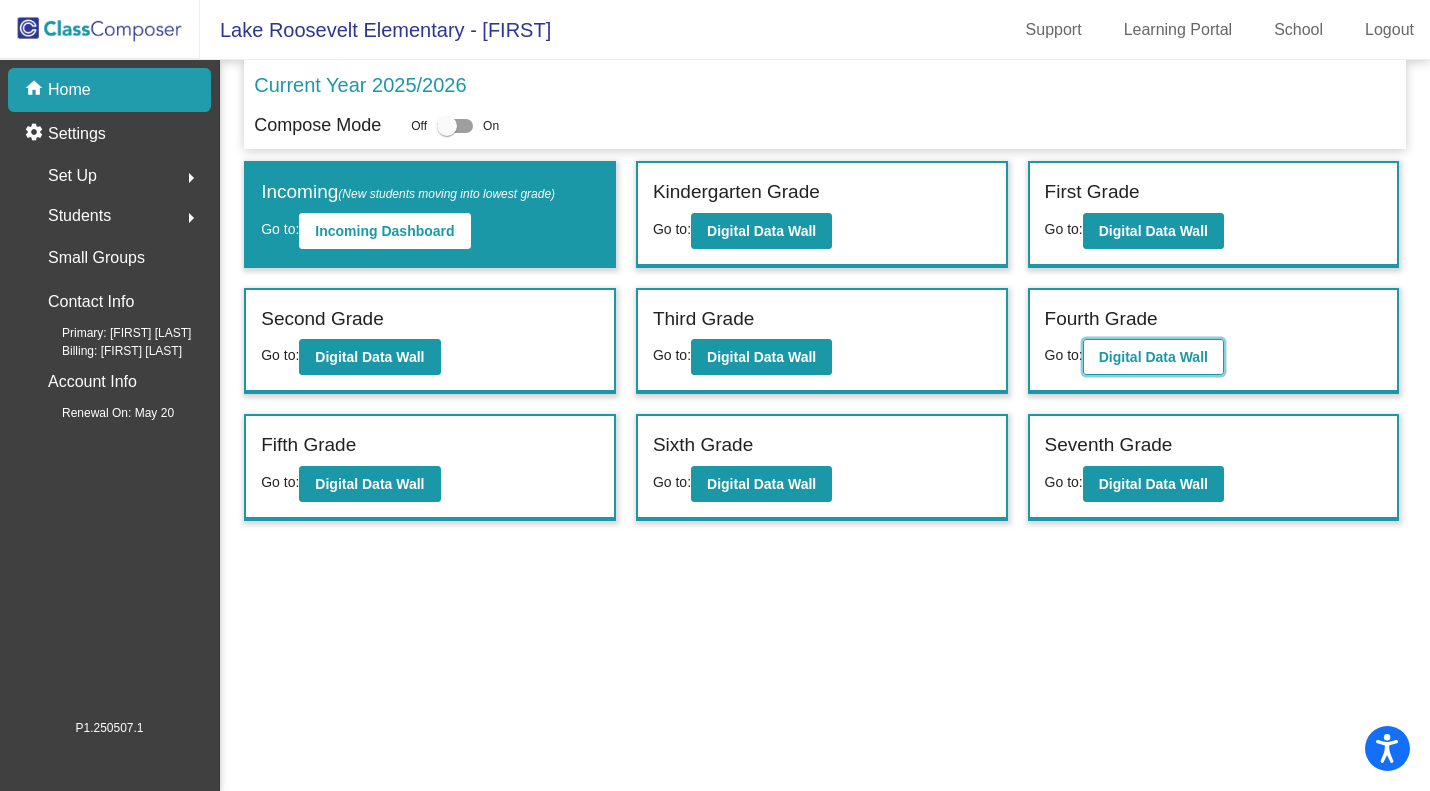 click on "Digital Data Wall" 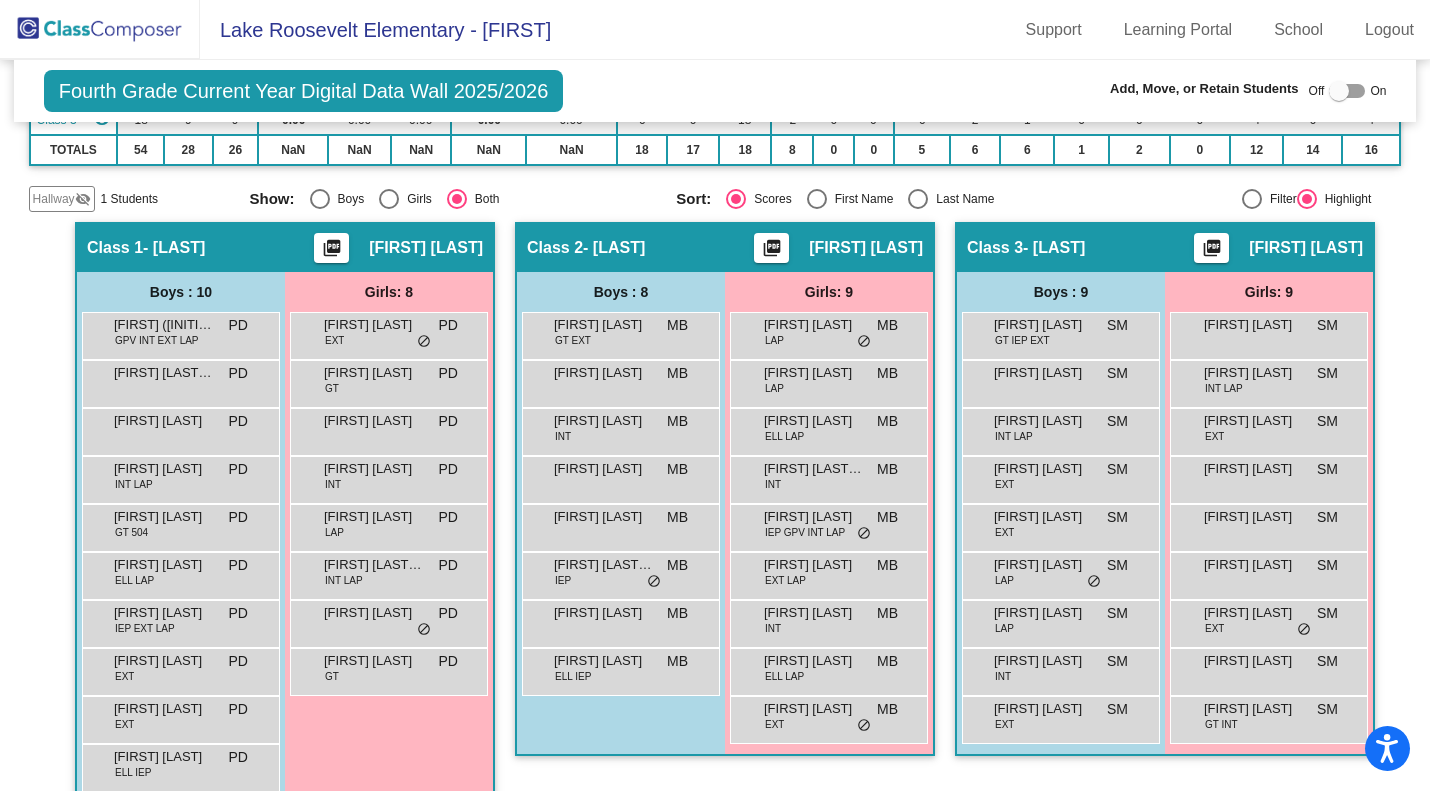 scroll, scrollTop: 293, scrollLeft: 0, axis: vertical 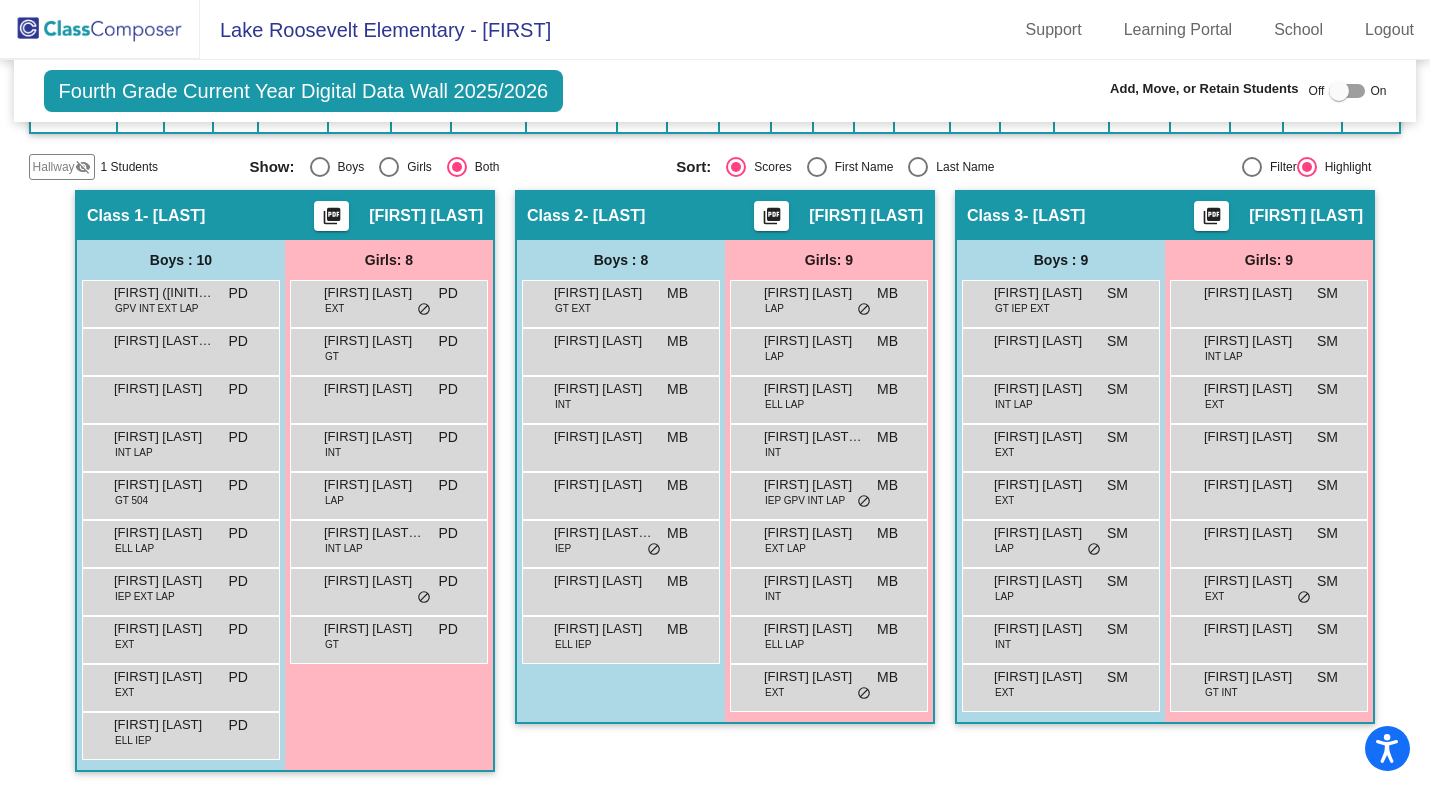click 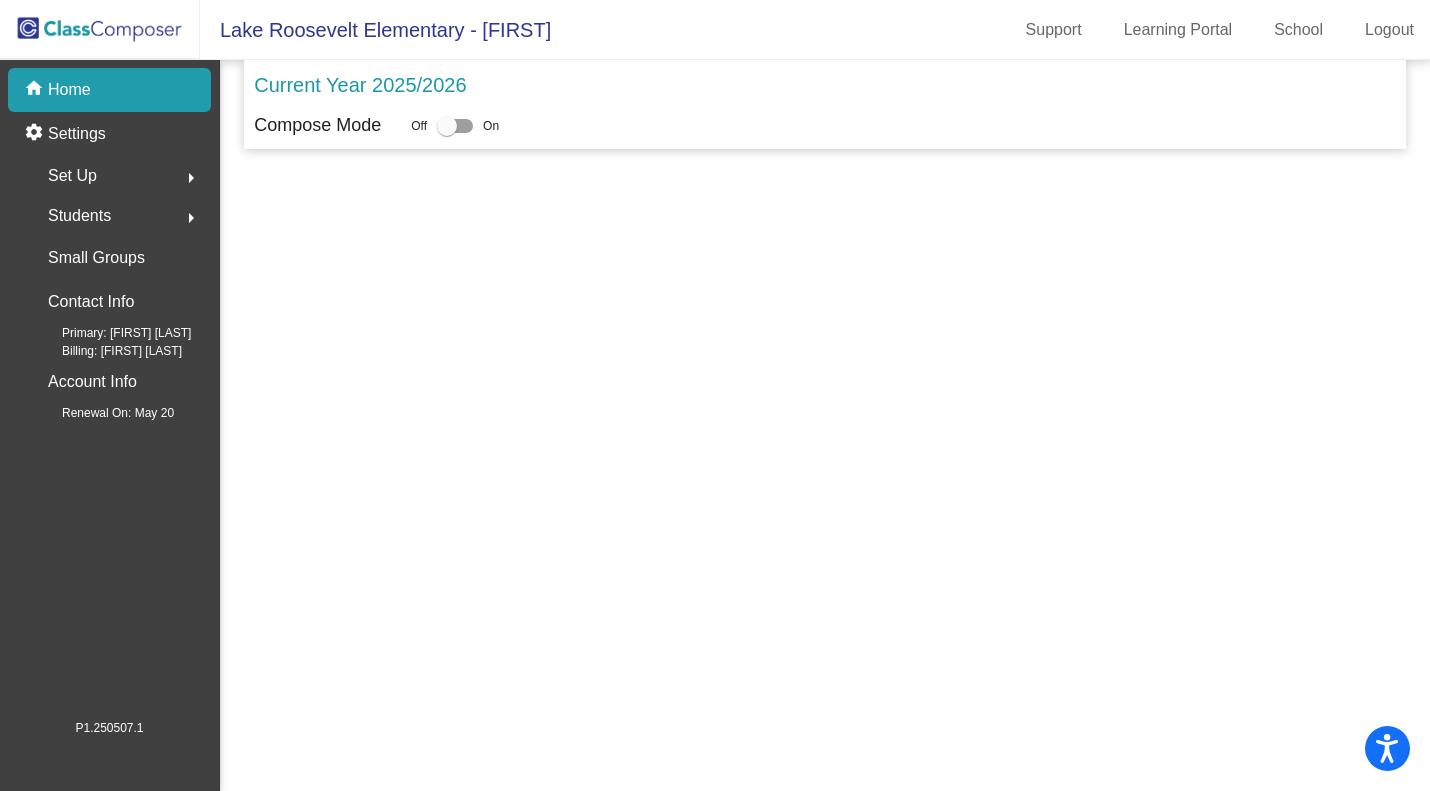 scroll, scrollTop: 0, scrollLeft: 0, axis: both 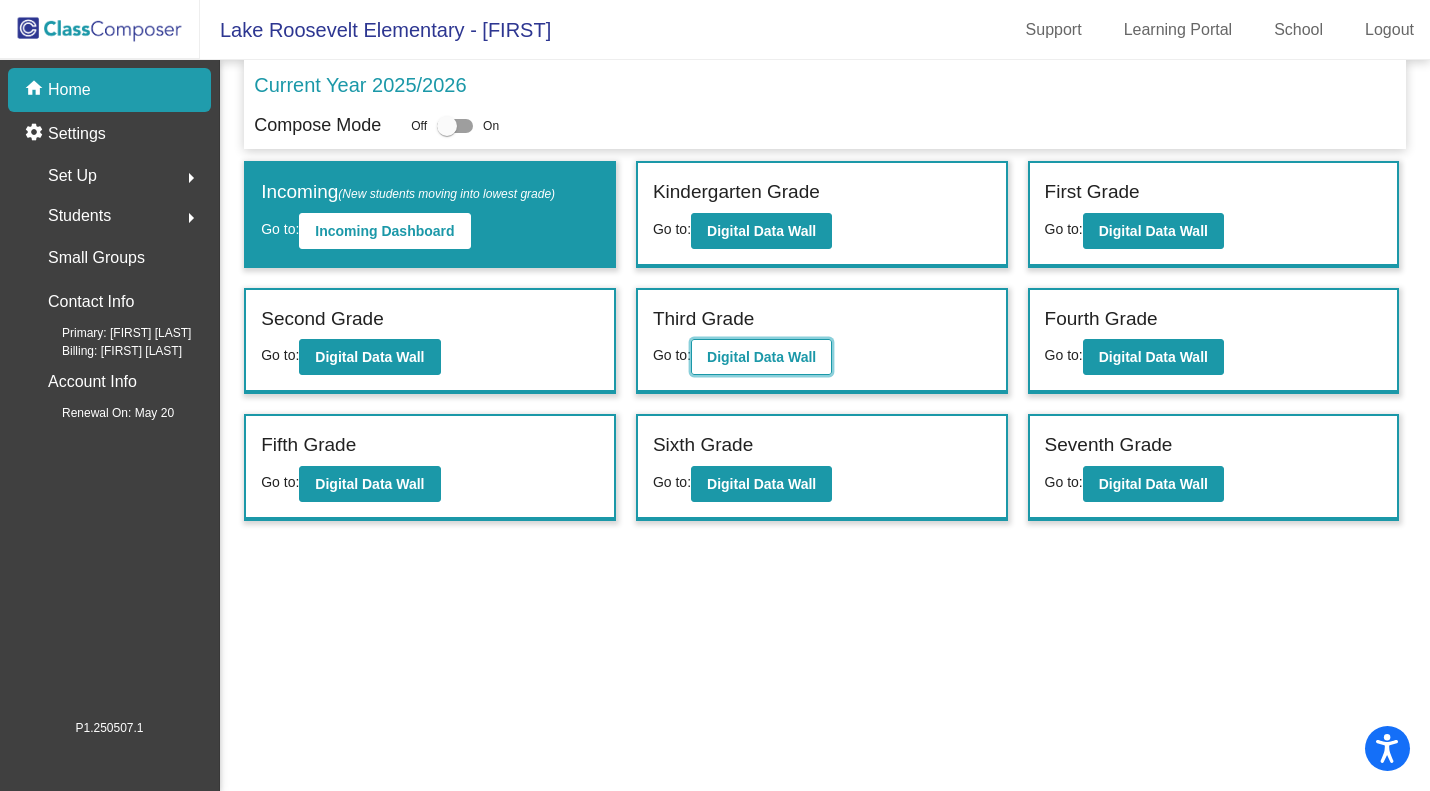 click on "Digital Data Wall" 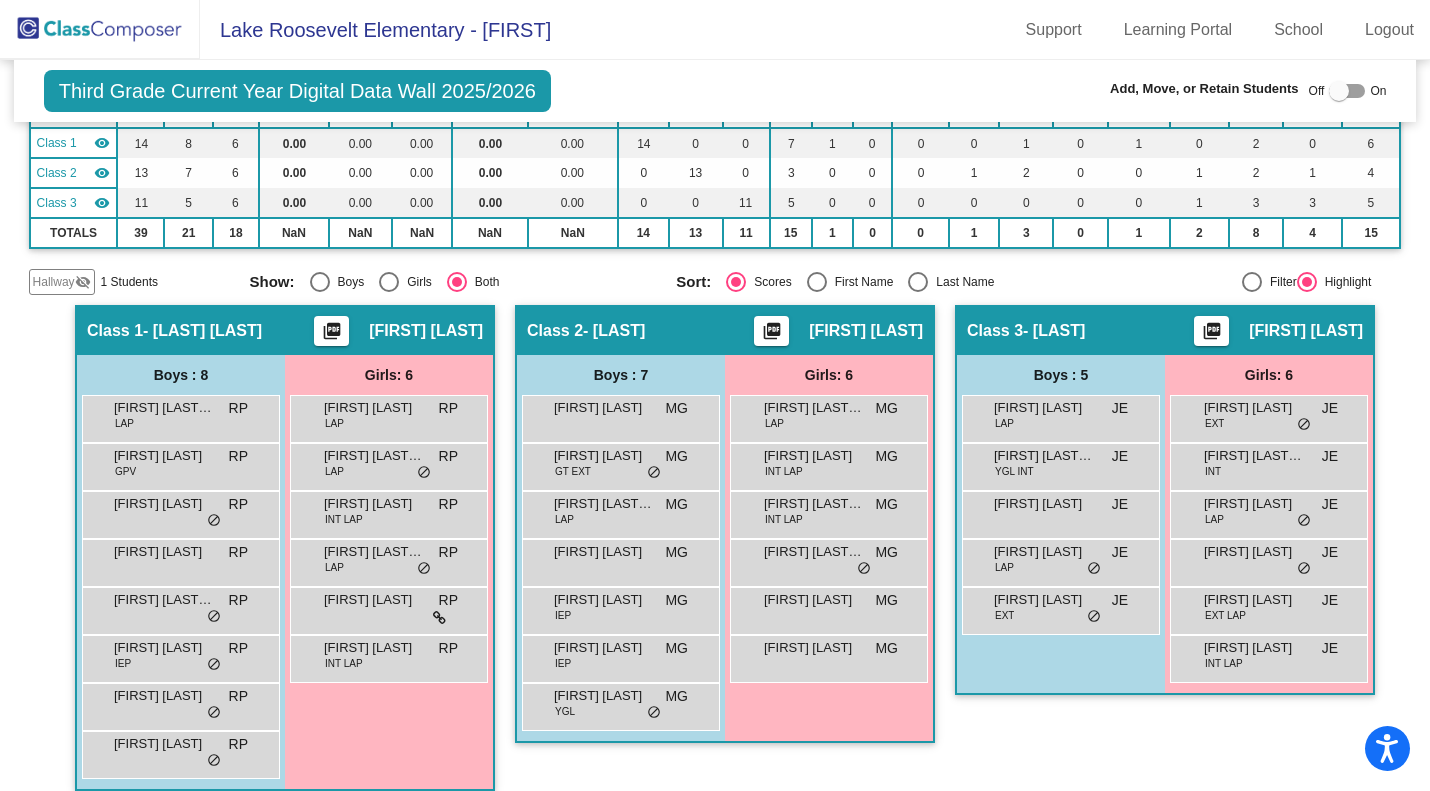 scroll, scrollTop: 179, scrollLeft: 0, axis: vertical 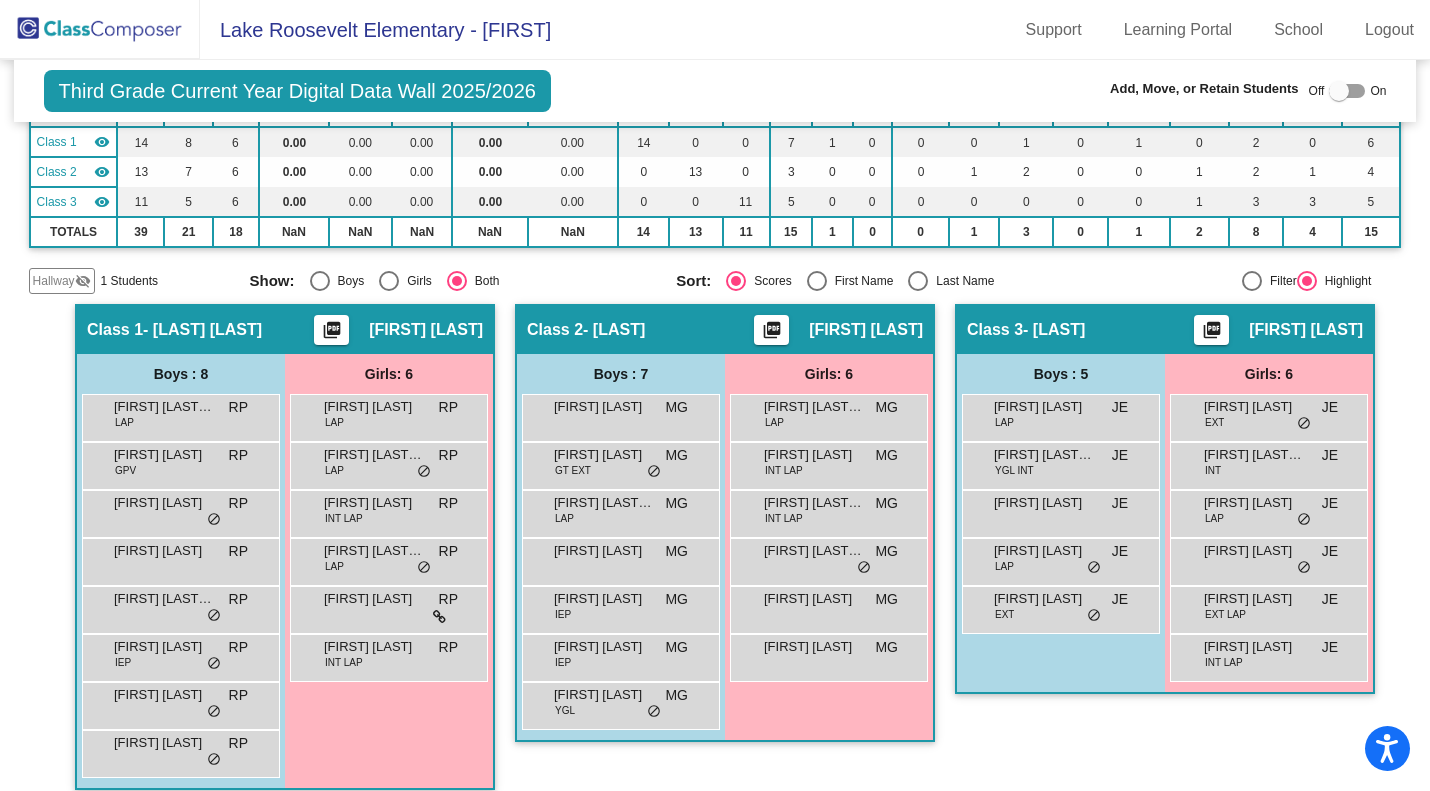 click 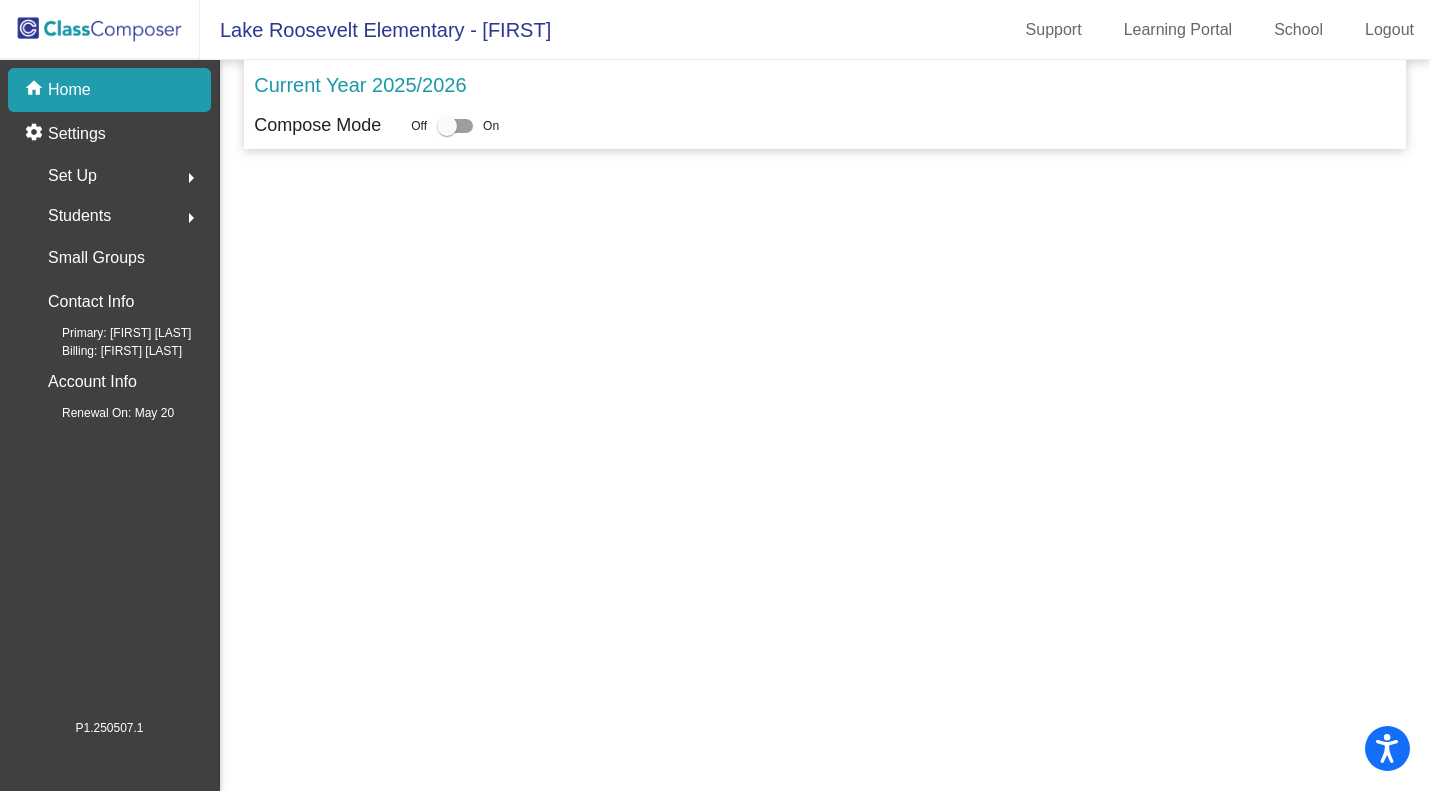 scroll, scrollTop: 0, scrollLeft: 0, axis: both 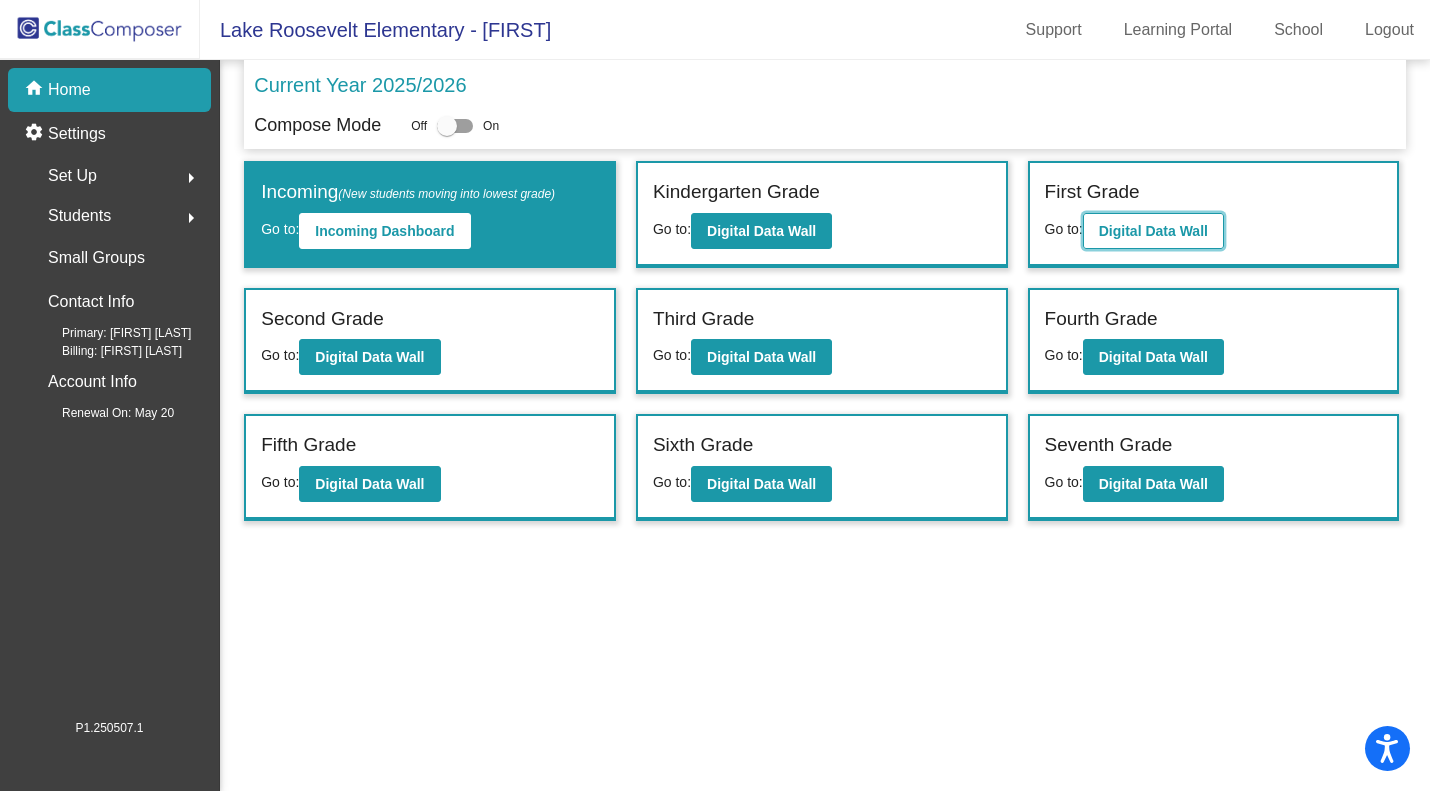 click on "Digital Data Wall" 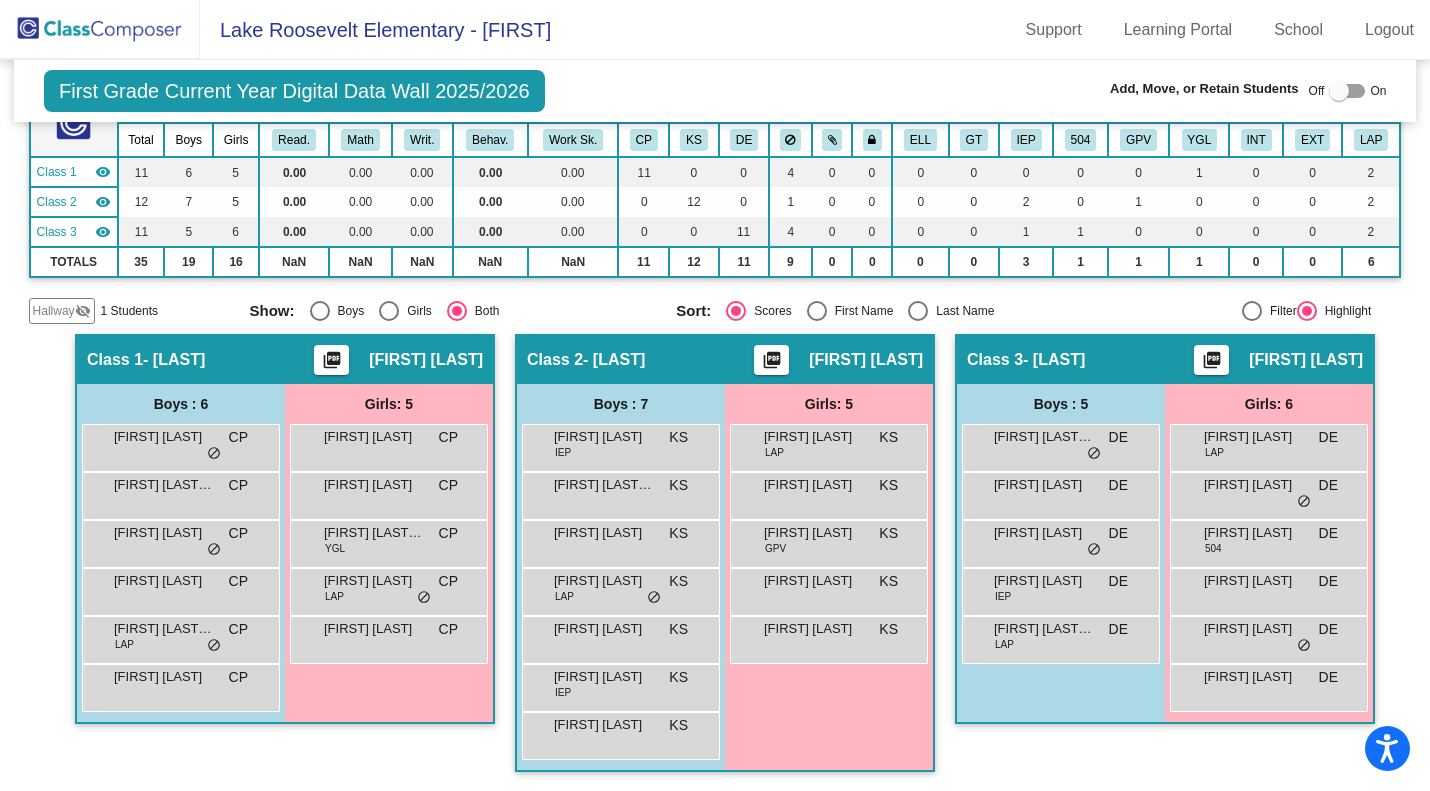 scroll, scrollTop: 0, scrollLeft: 0, axis: both 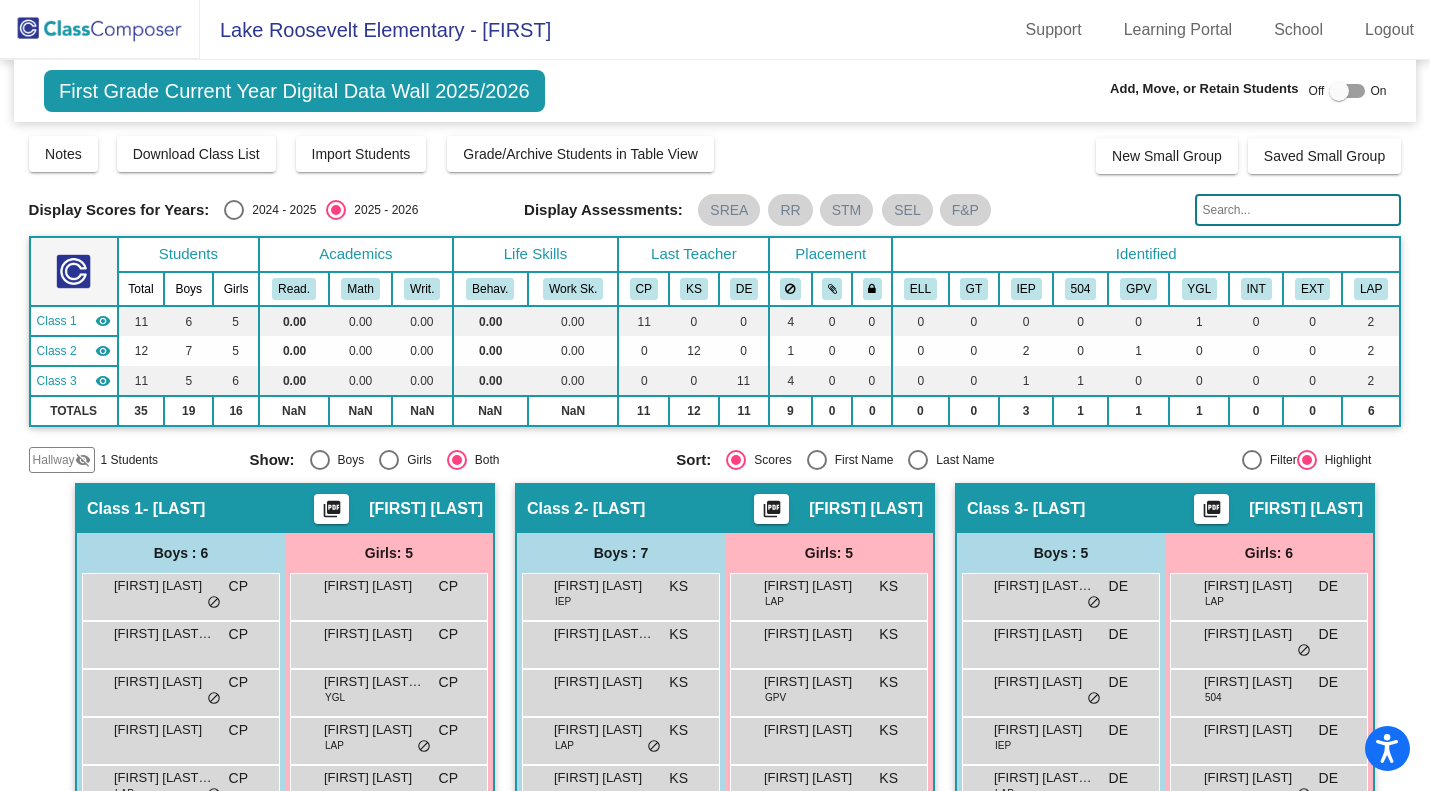 click 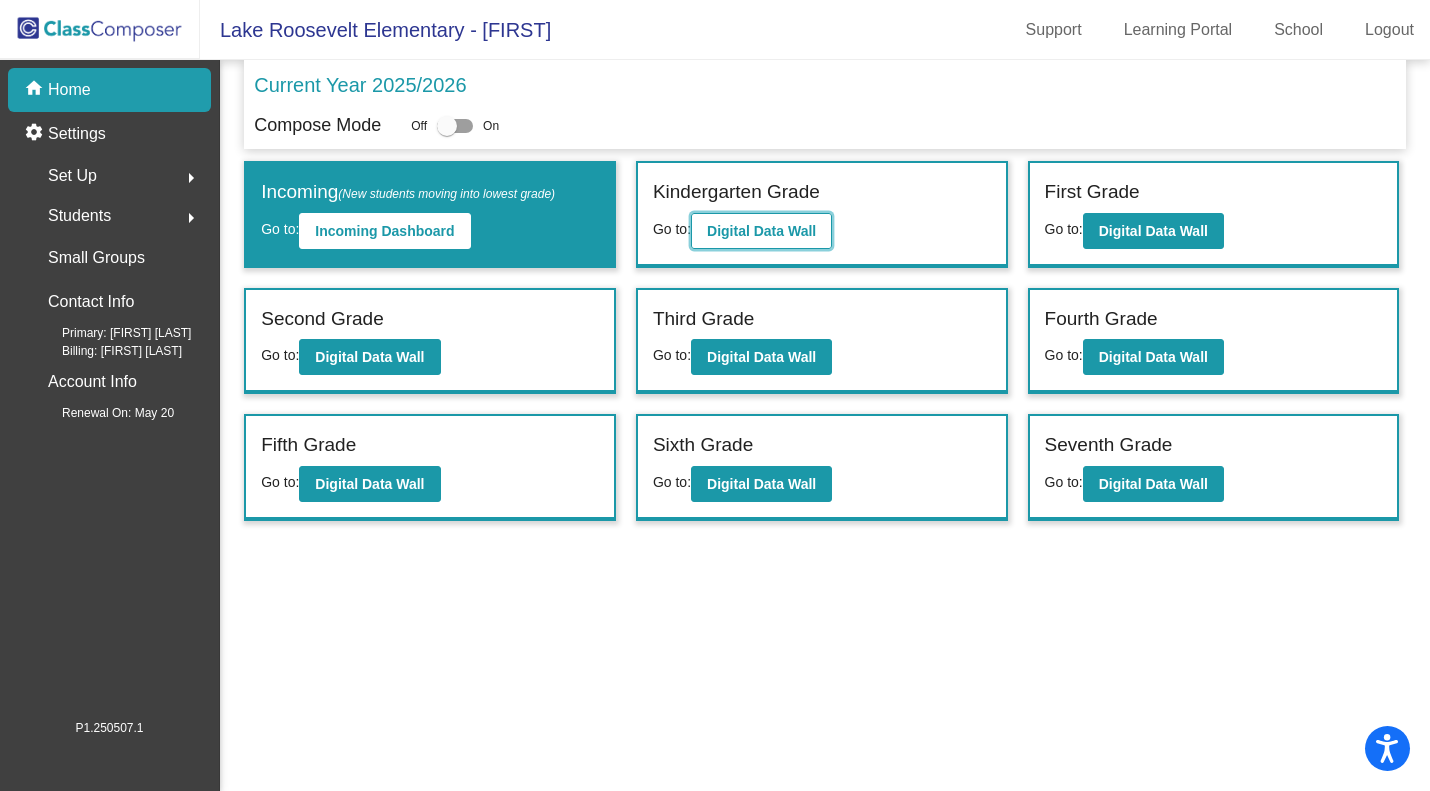 click on "Digital Data Wall" 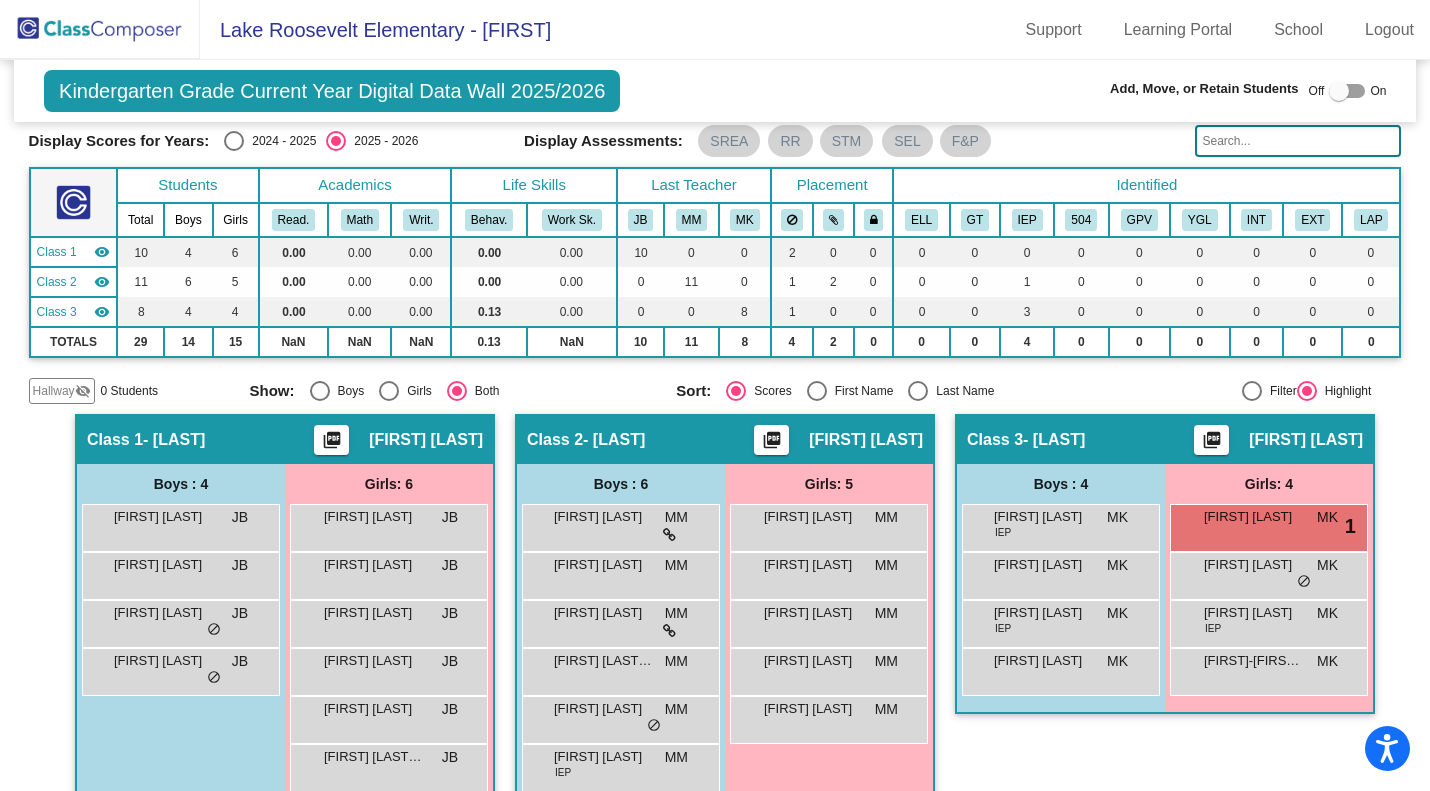 scroll, scrollTop: 101, scrollLeft: 0, axis: vertical 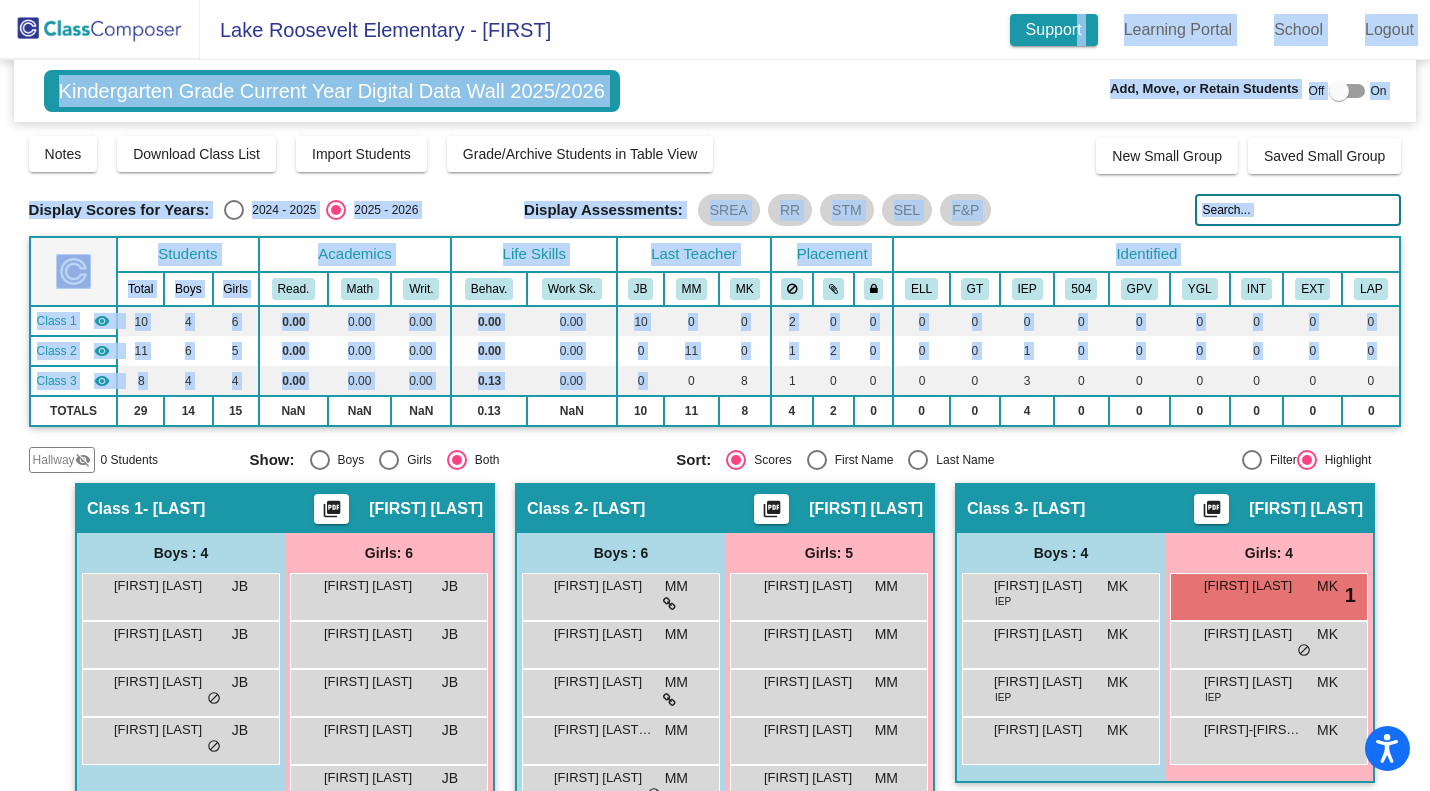 drag, startPoint x: 730, startPoint y: 786, endPoint x: 1075, endPoint y: 15, distance: 844.6692 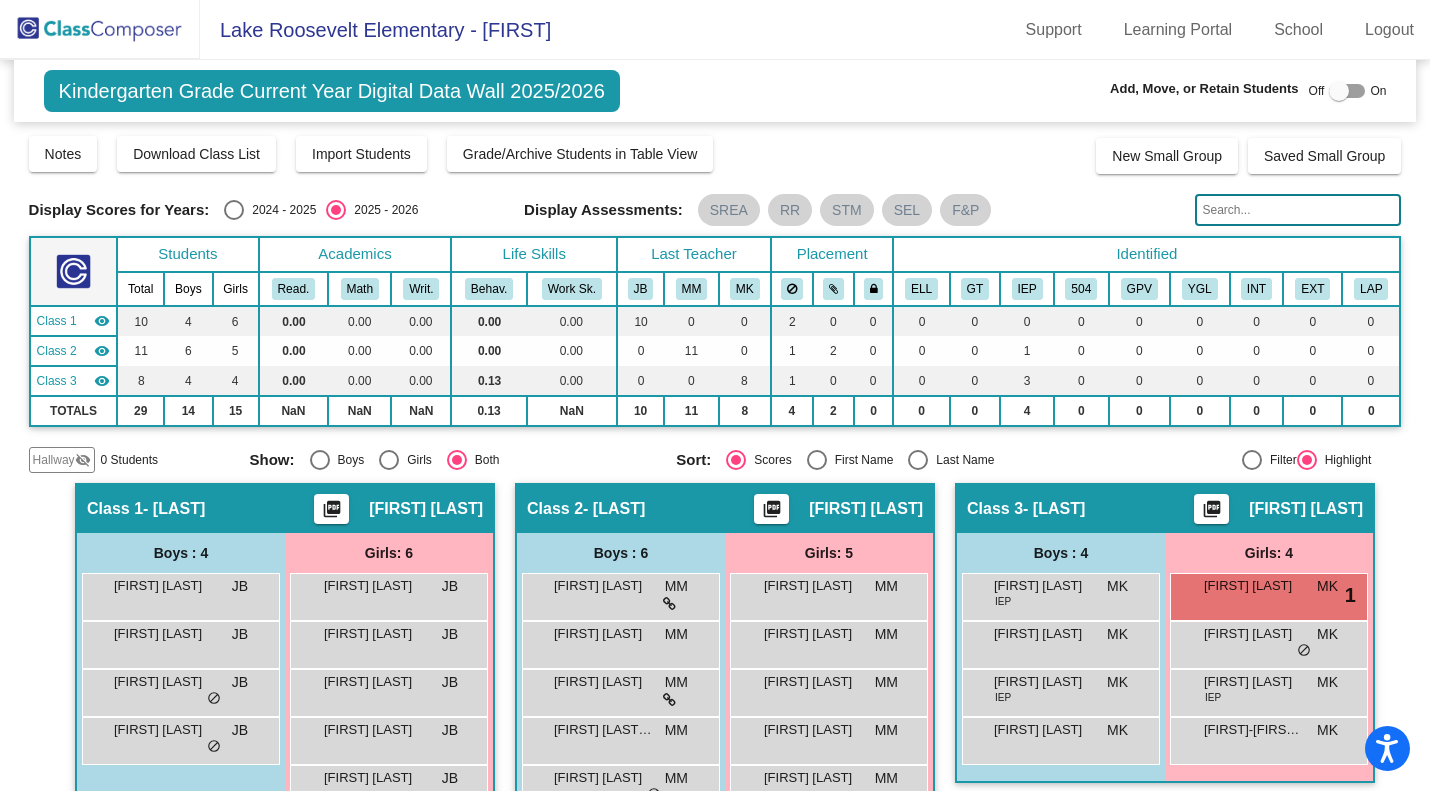 click on "Lake Roosevelt Elementary - [FIRST] Support Learning Portal School Logout" 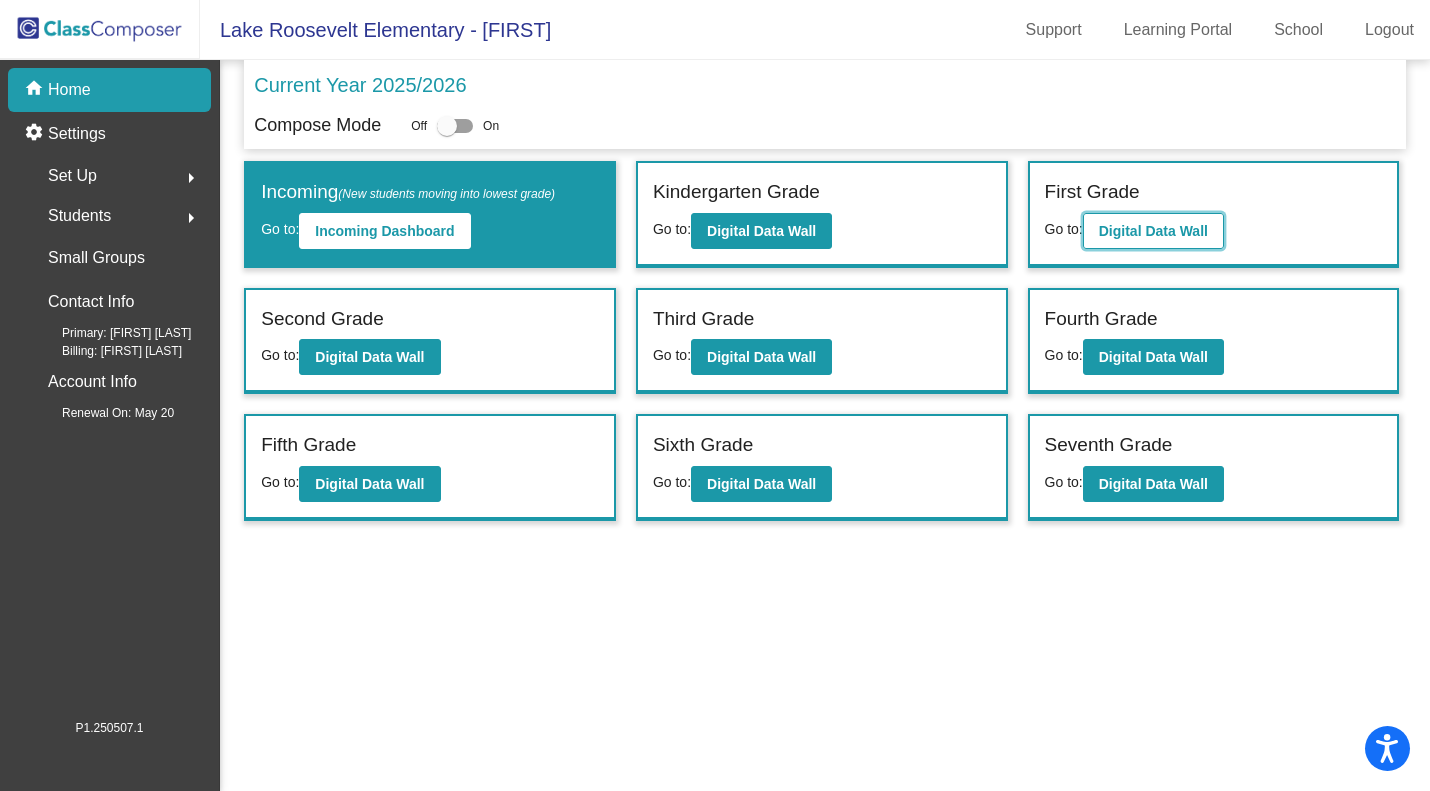 click on "Digital Data Wall" 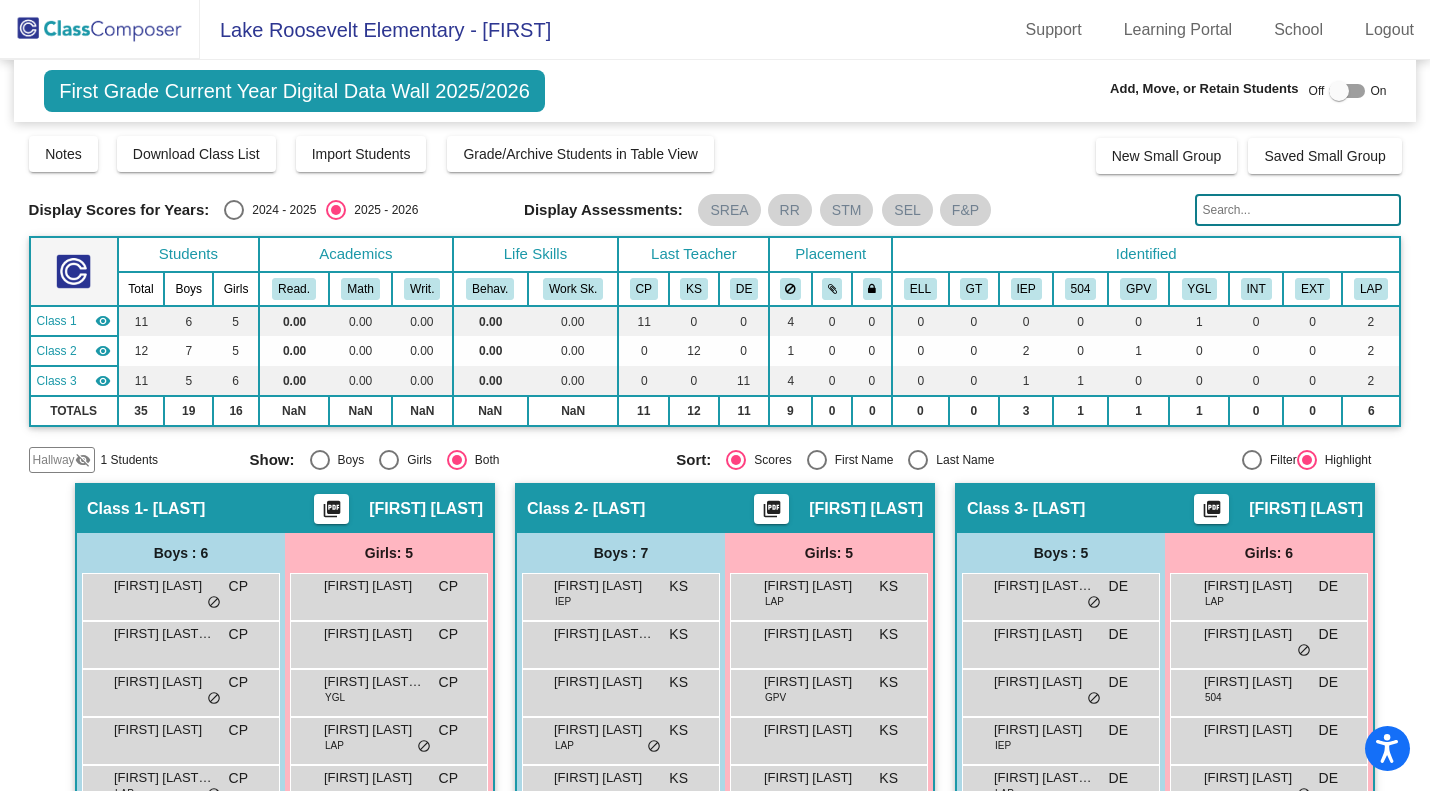 click 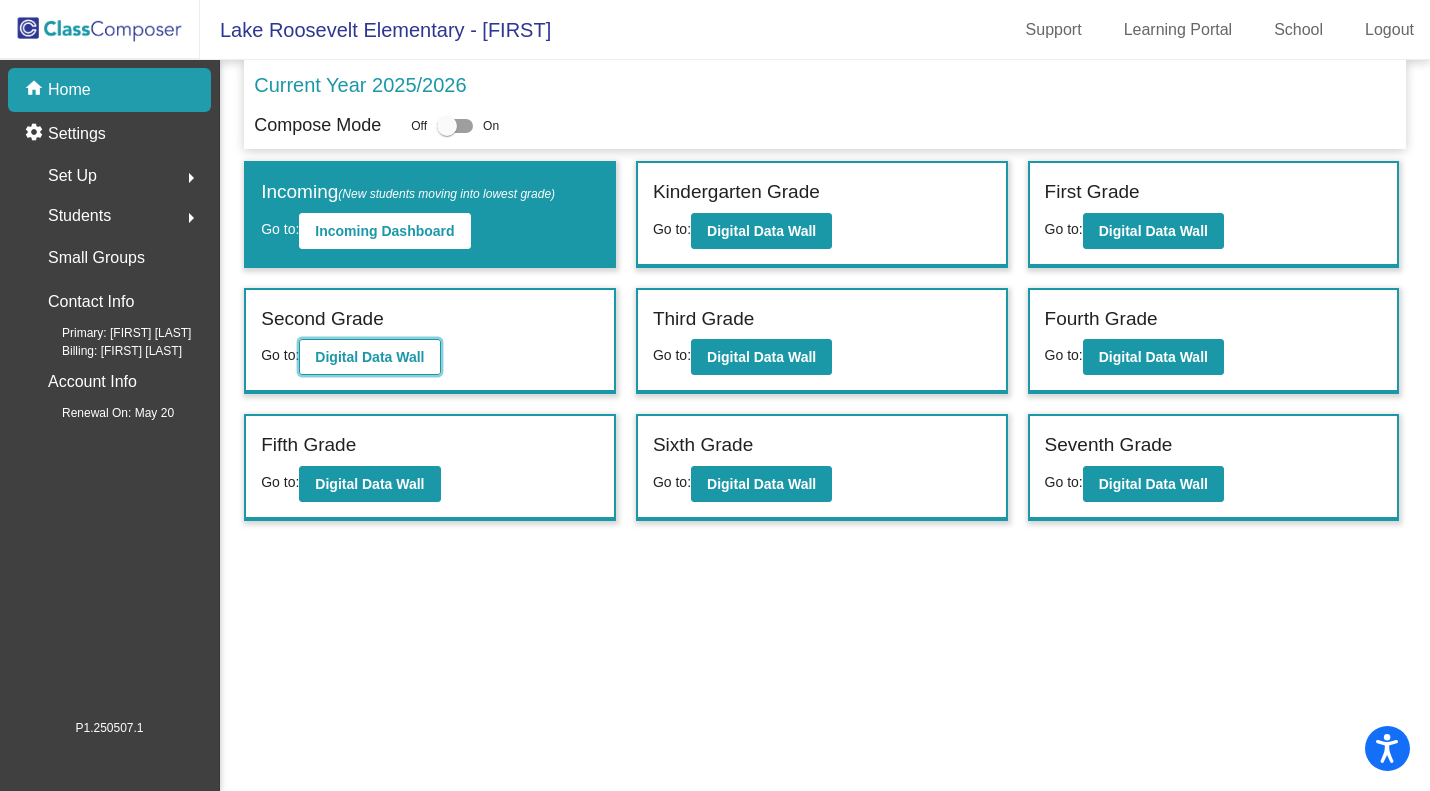 click on "Digital Data Wall" 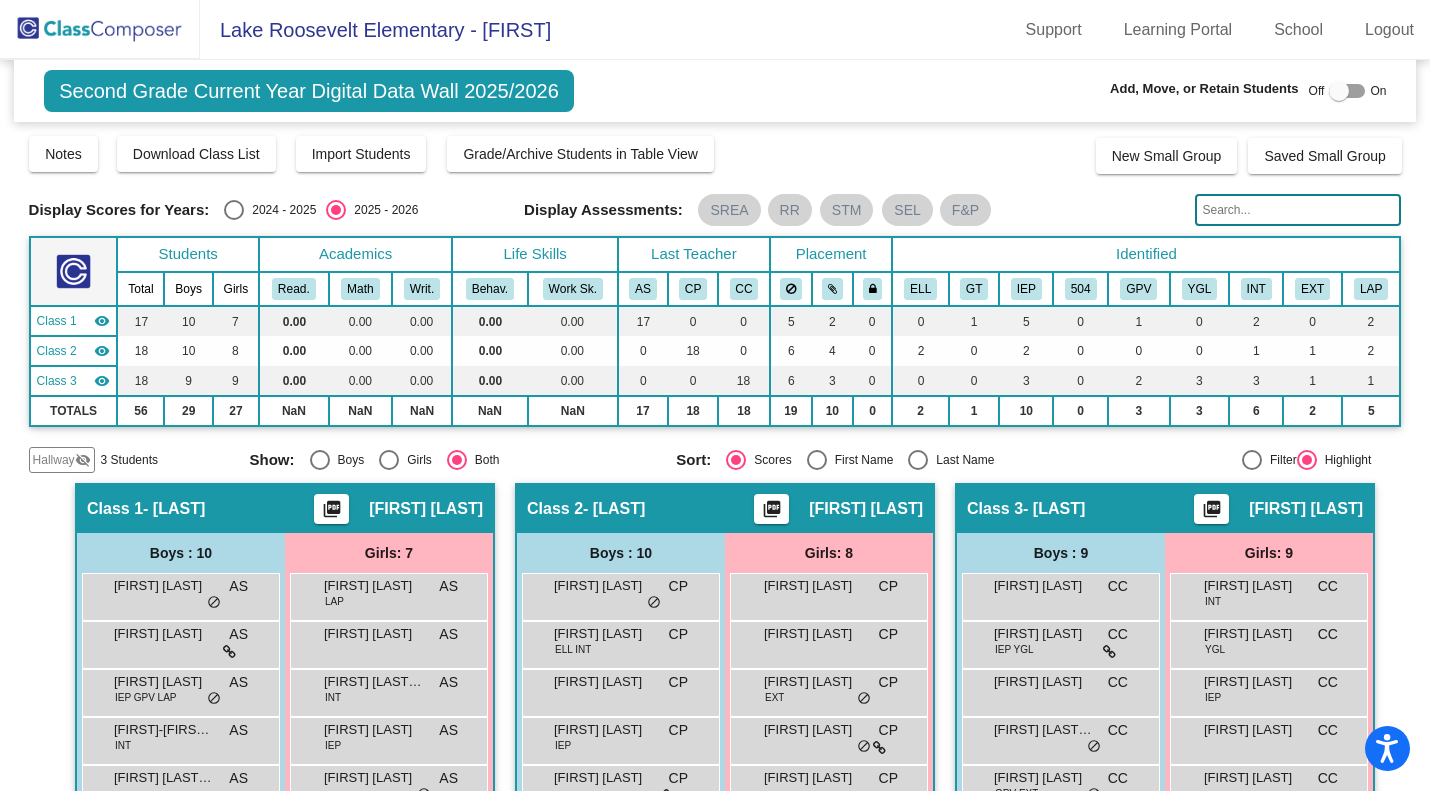 click 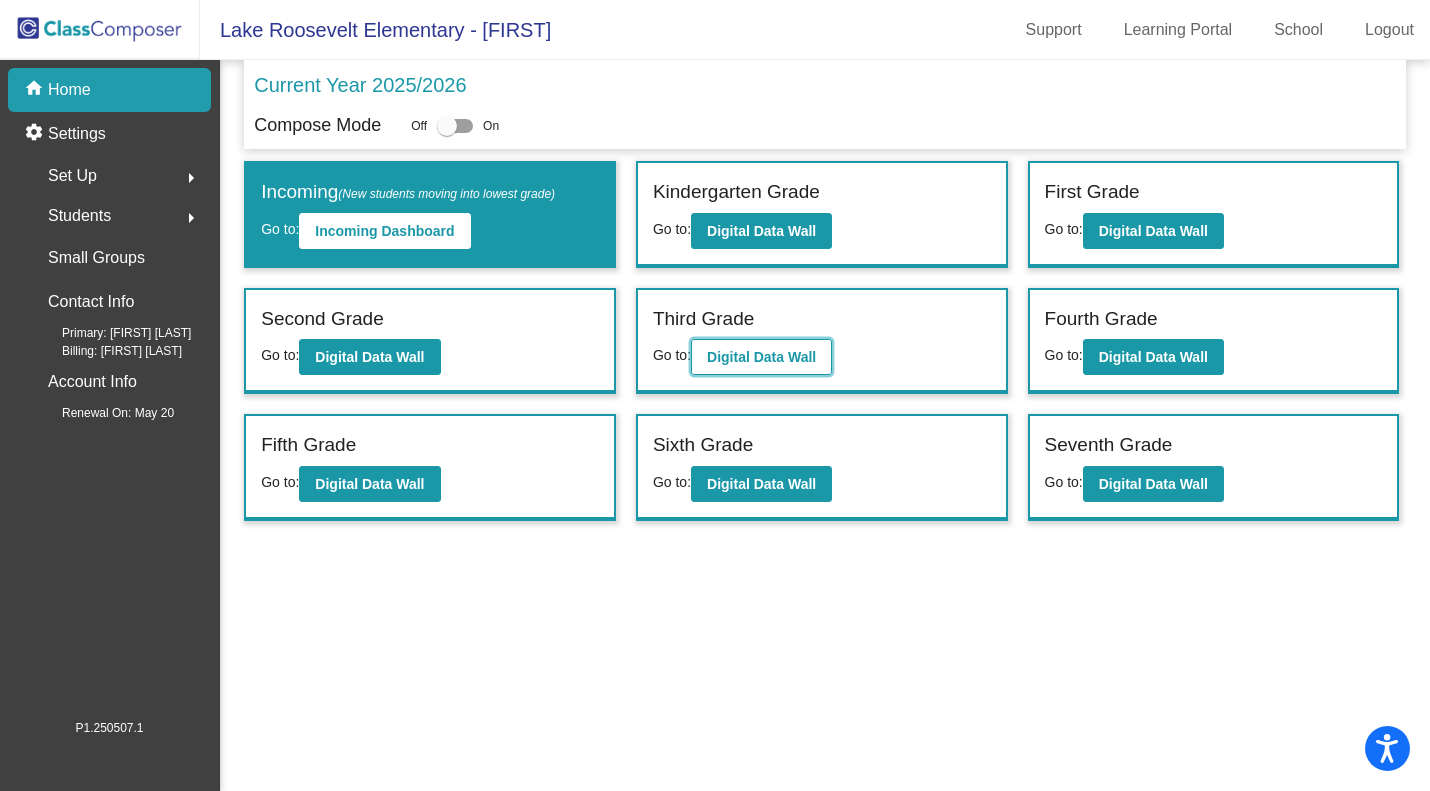 click on "Digital Data Wall" 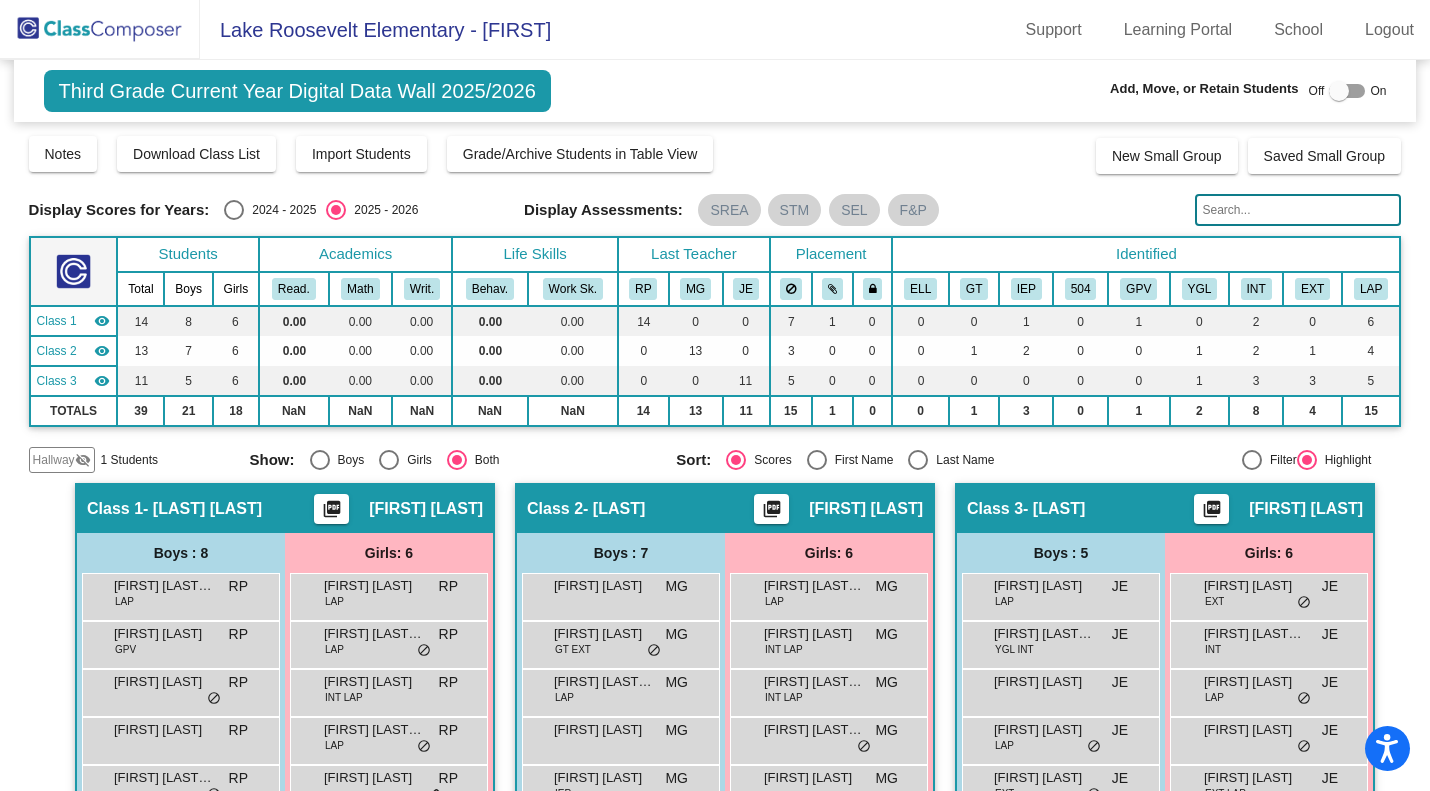 click 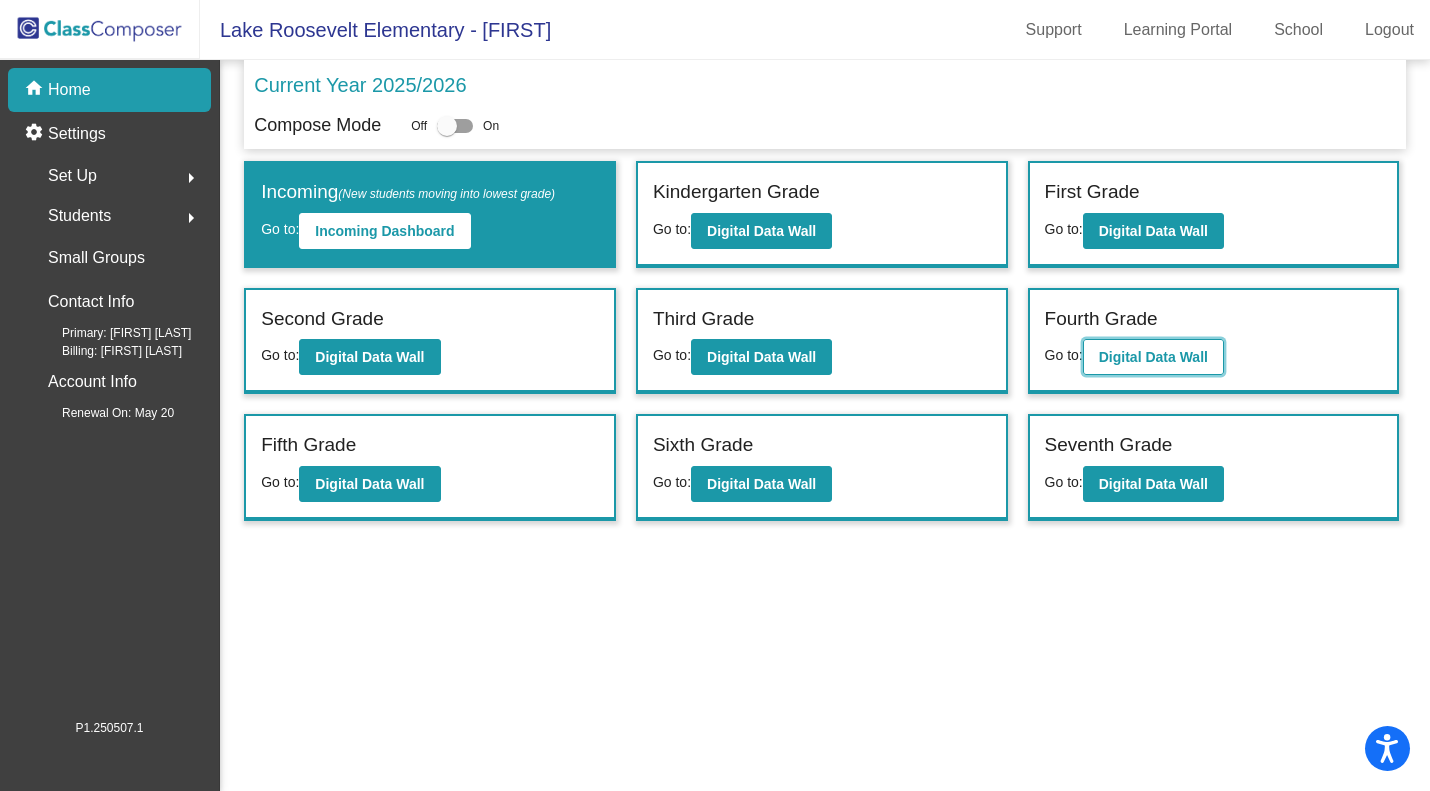 click on "Digital Data Wall" 